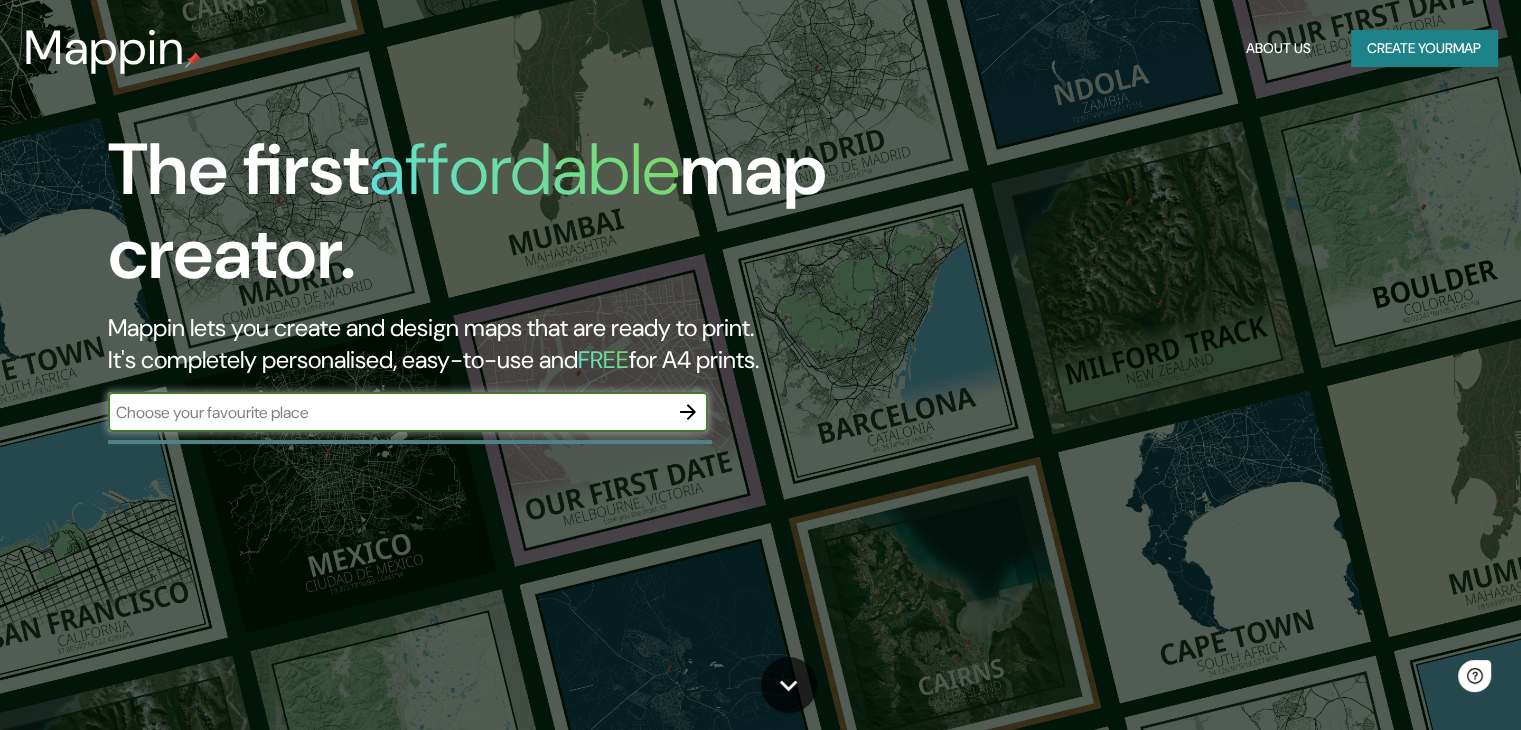 scroll, scrollTop: 0, scrollLeft: 0, axis: both 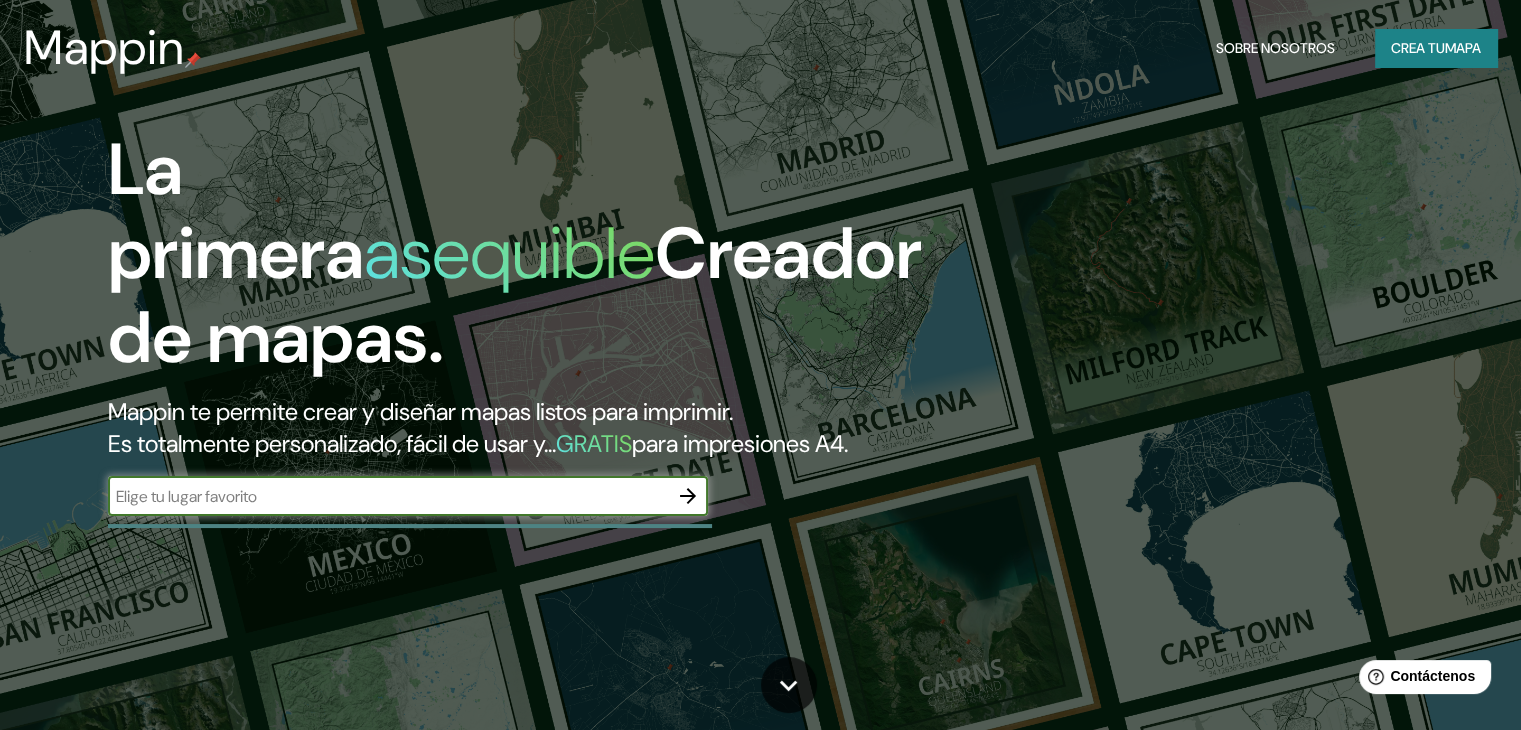 click at bounding box center [388, 496] 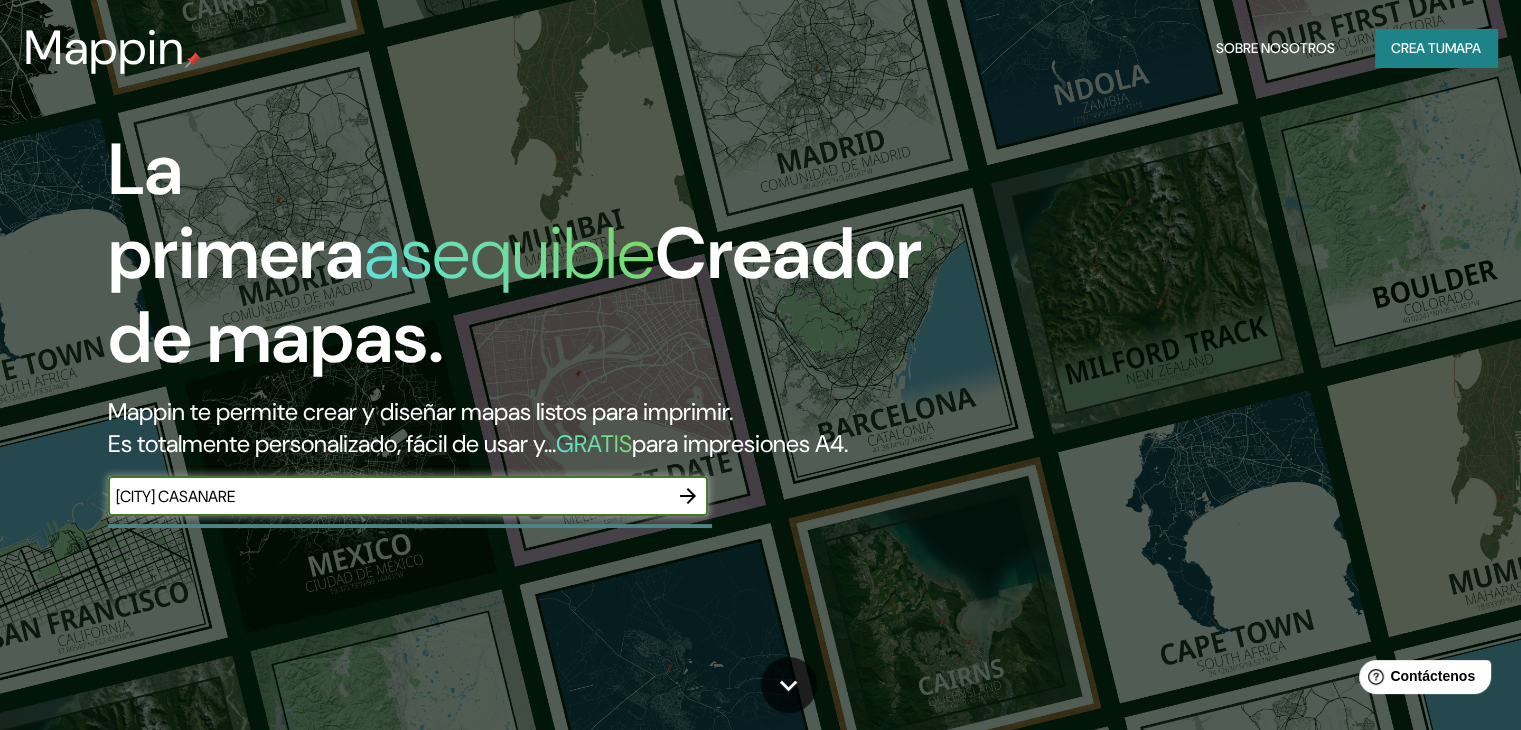 type on "[CITY] CASANARE" 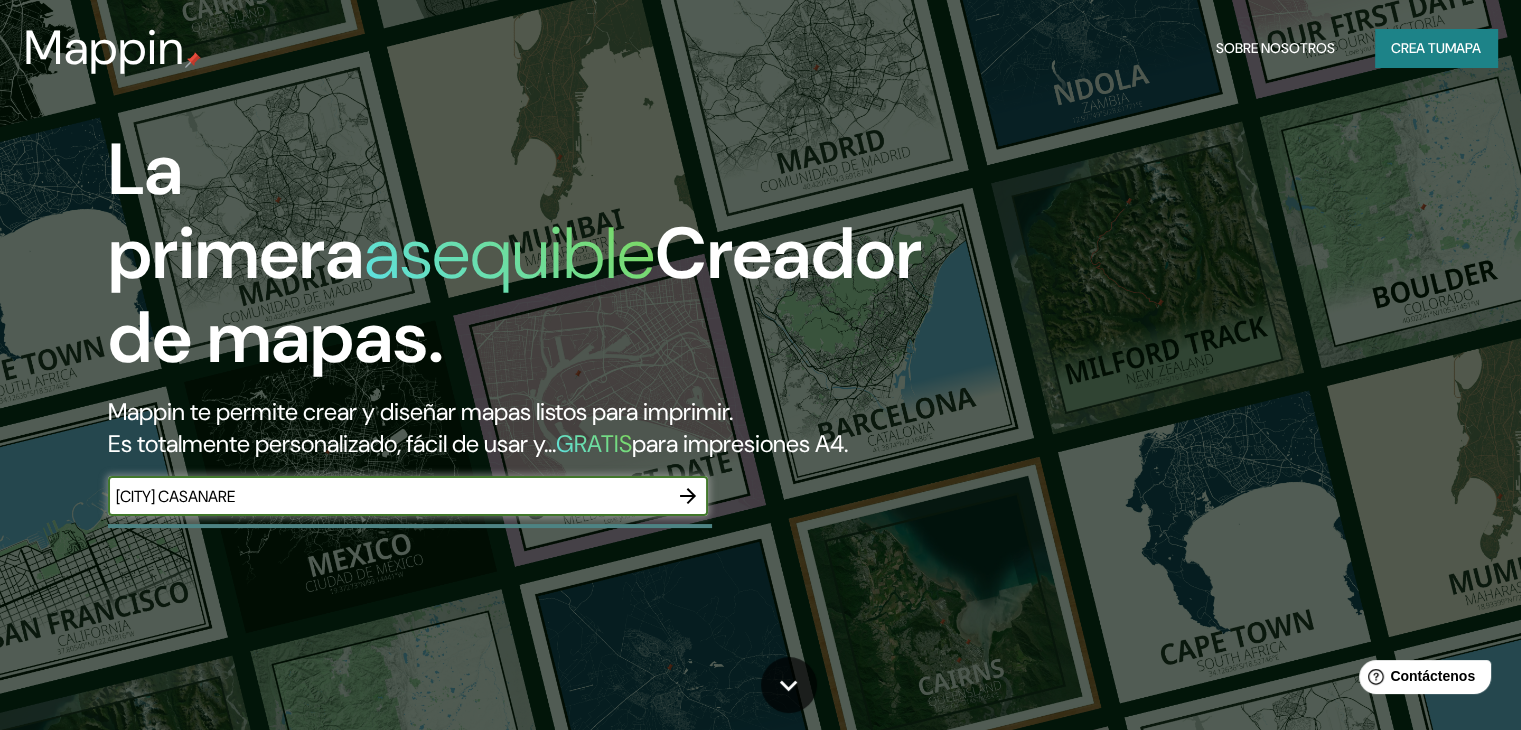 click 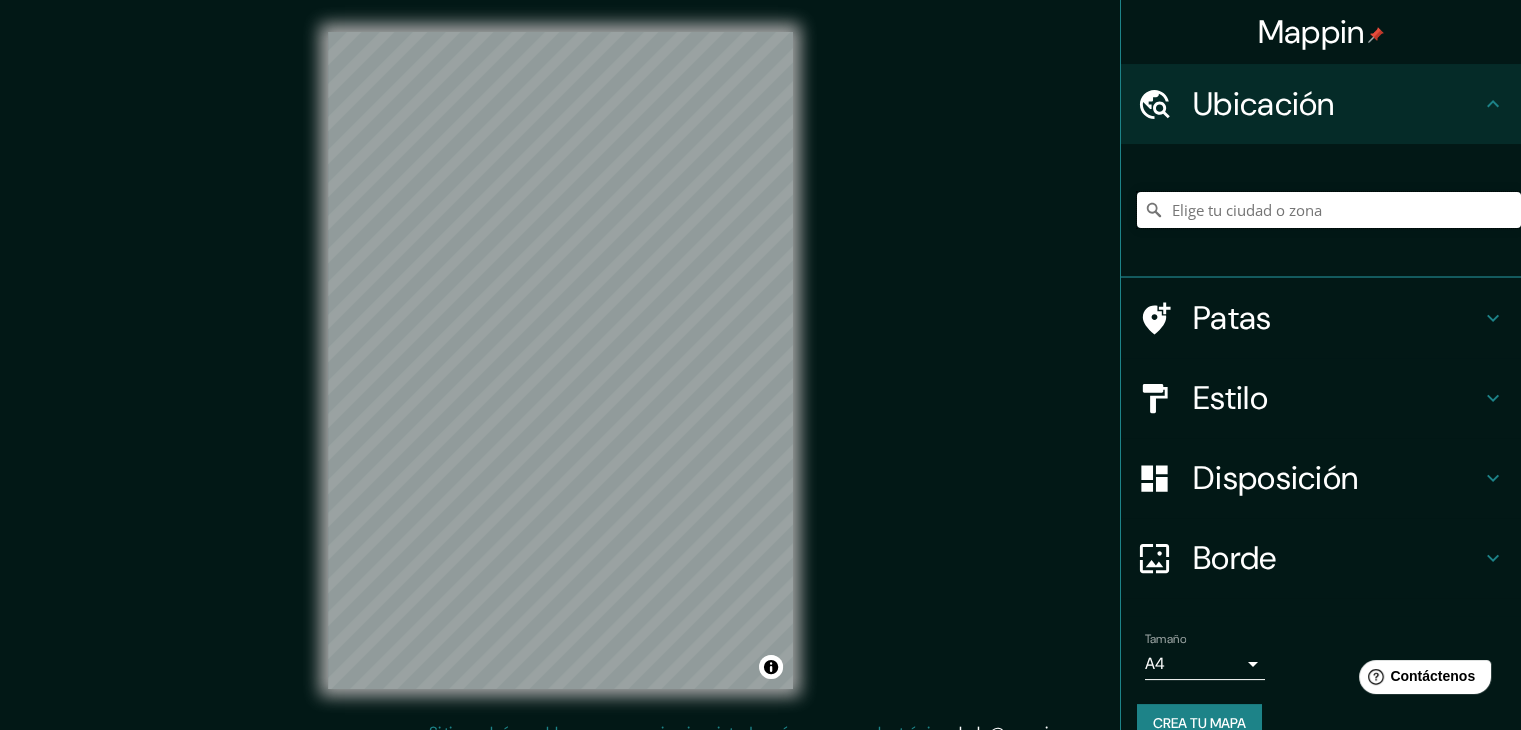 click at bounding box center (1329, 210) 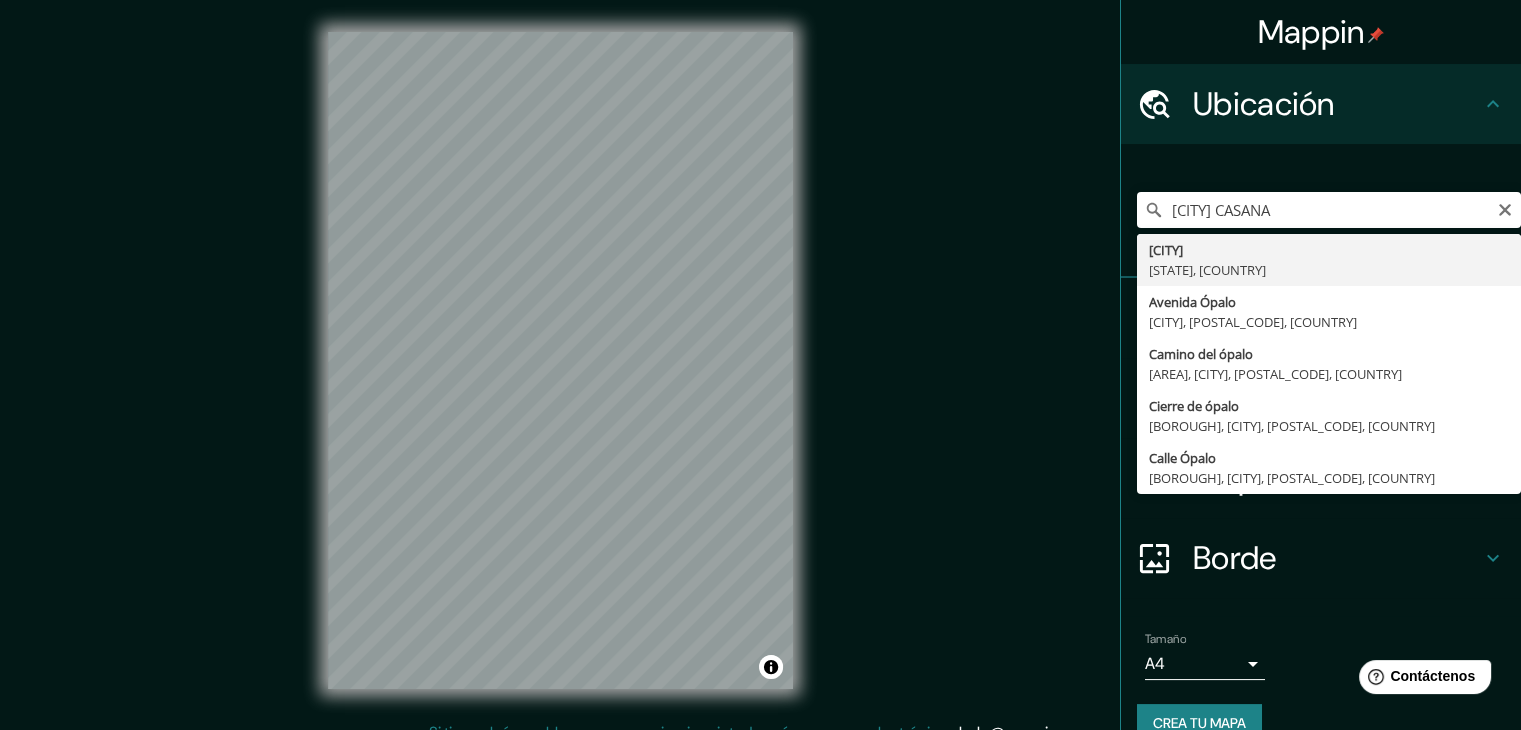 type on "[CITY], [STATE], [COUNTRY]" 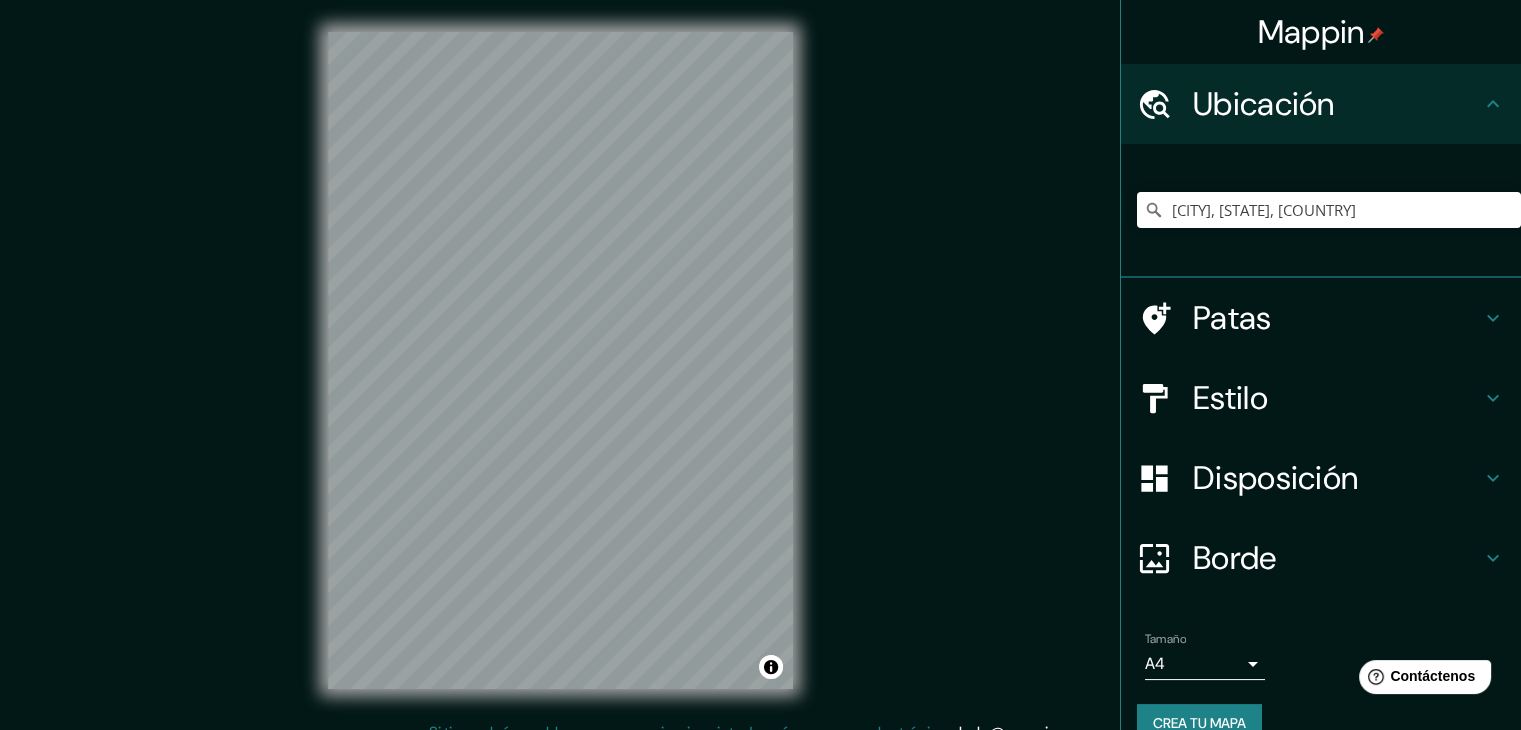 click 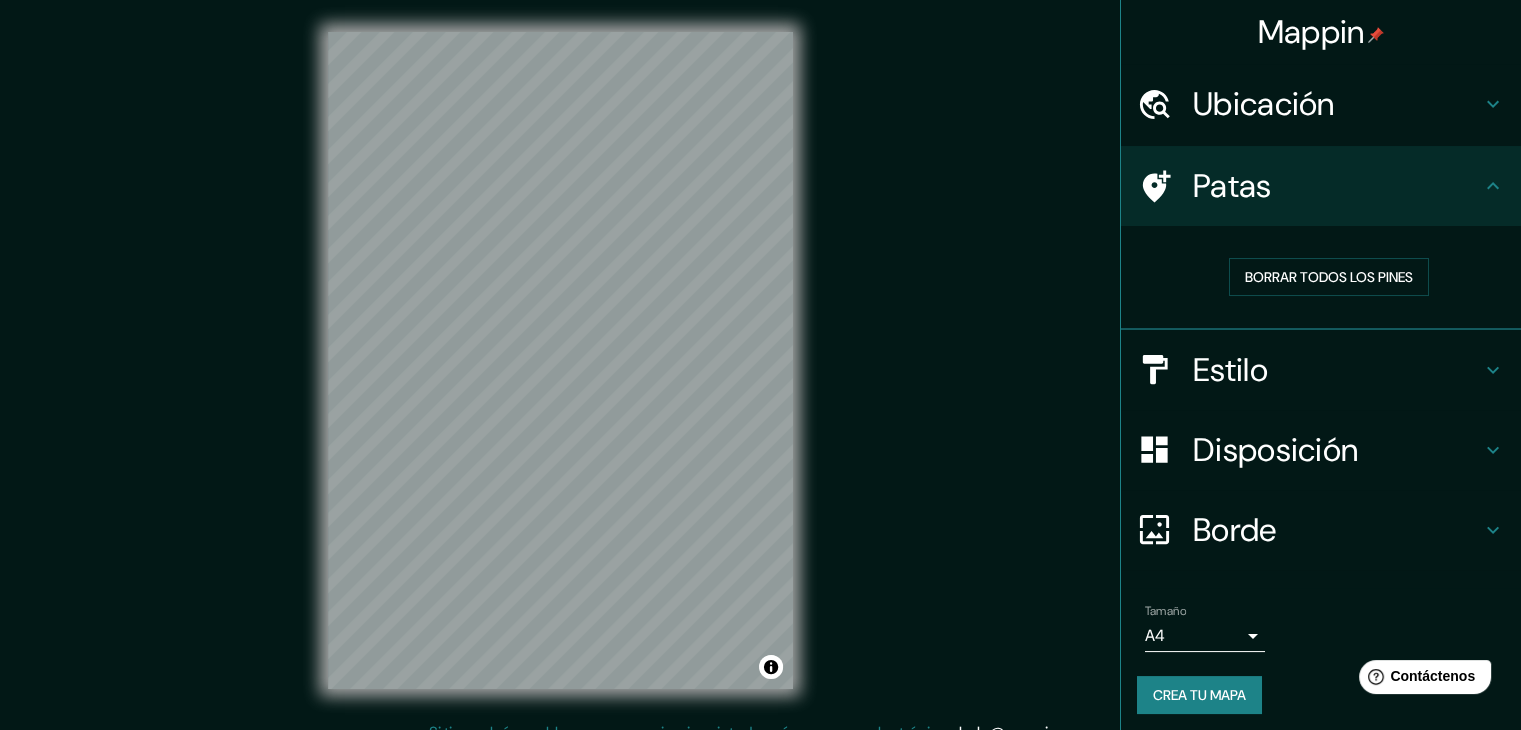 click 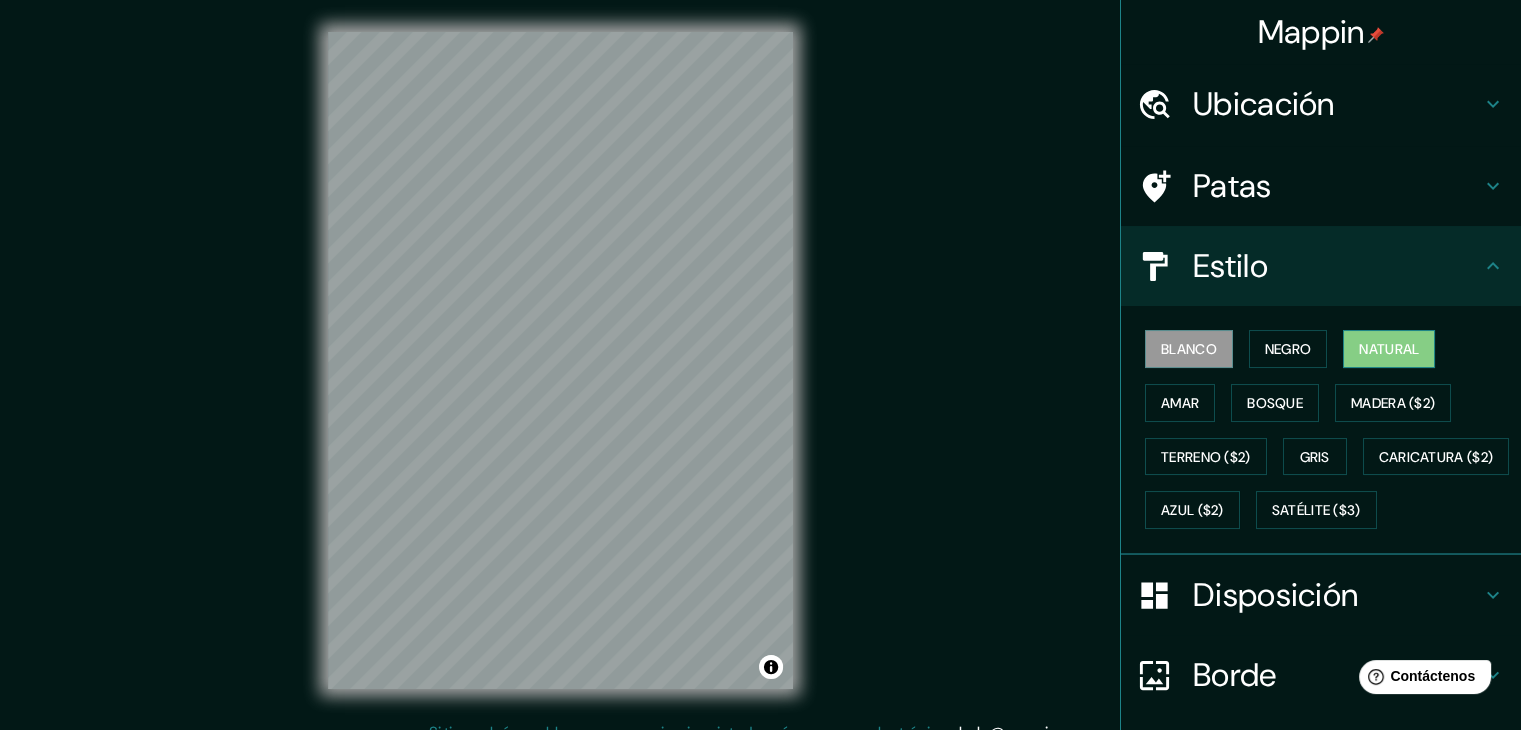 click on "Natural" at bounding box center (1389, 349) 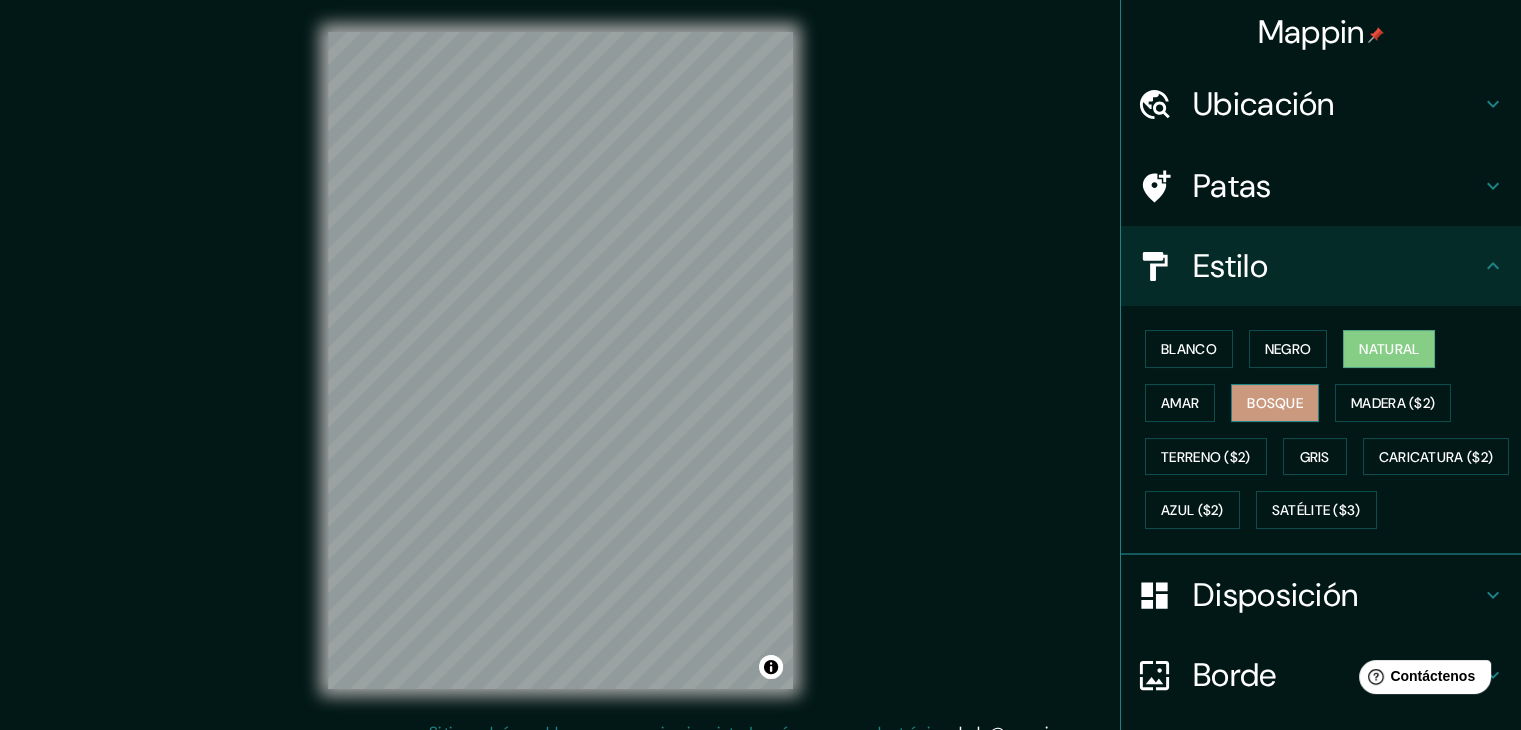 click on "Bosque" at bounding box center (1275, 403) 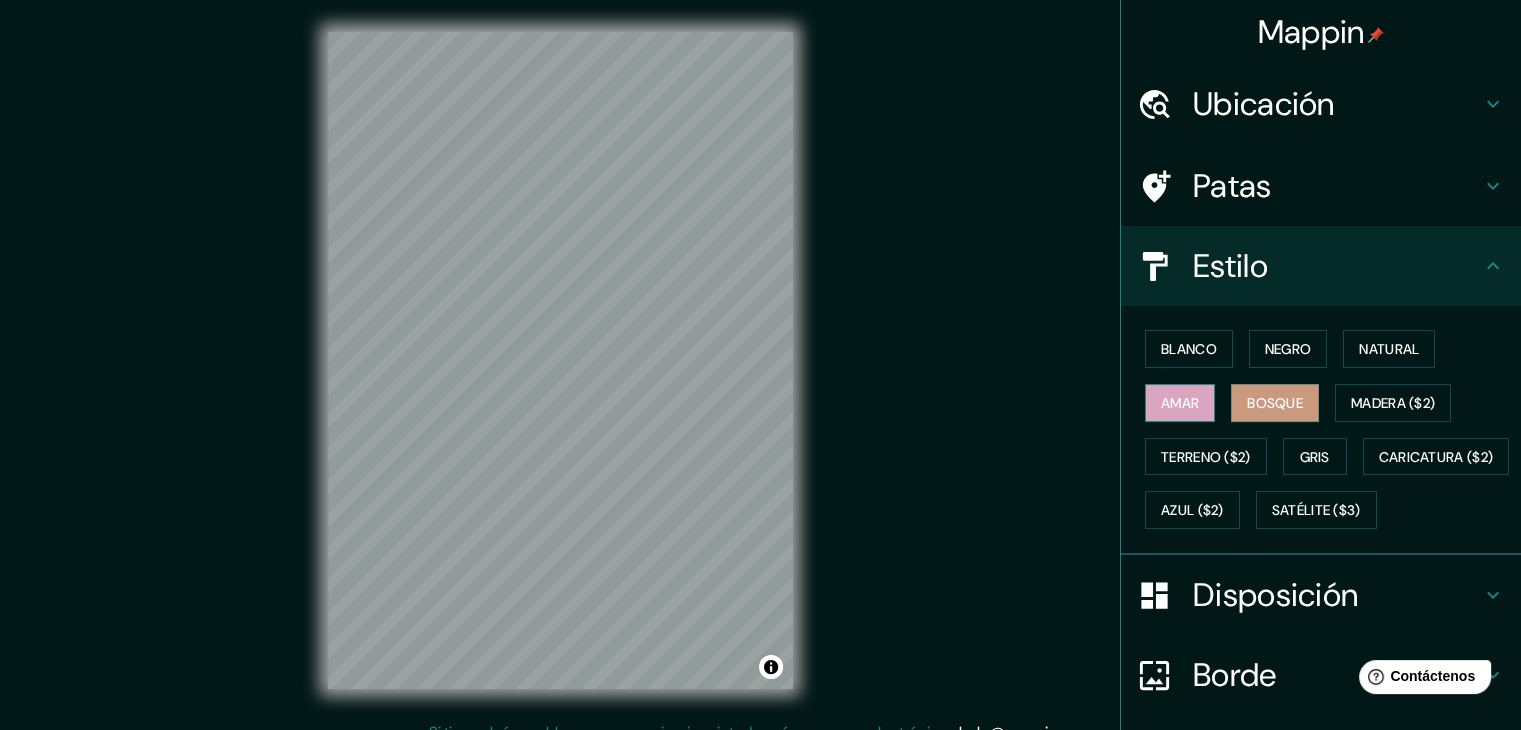 click on "Amar" at bounding box center [1180, 403] 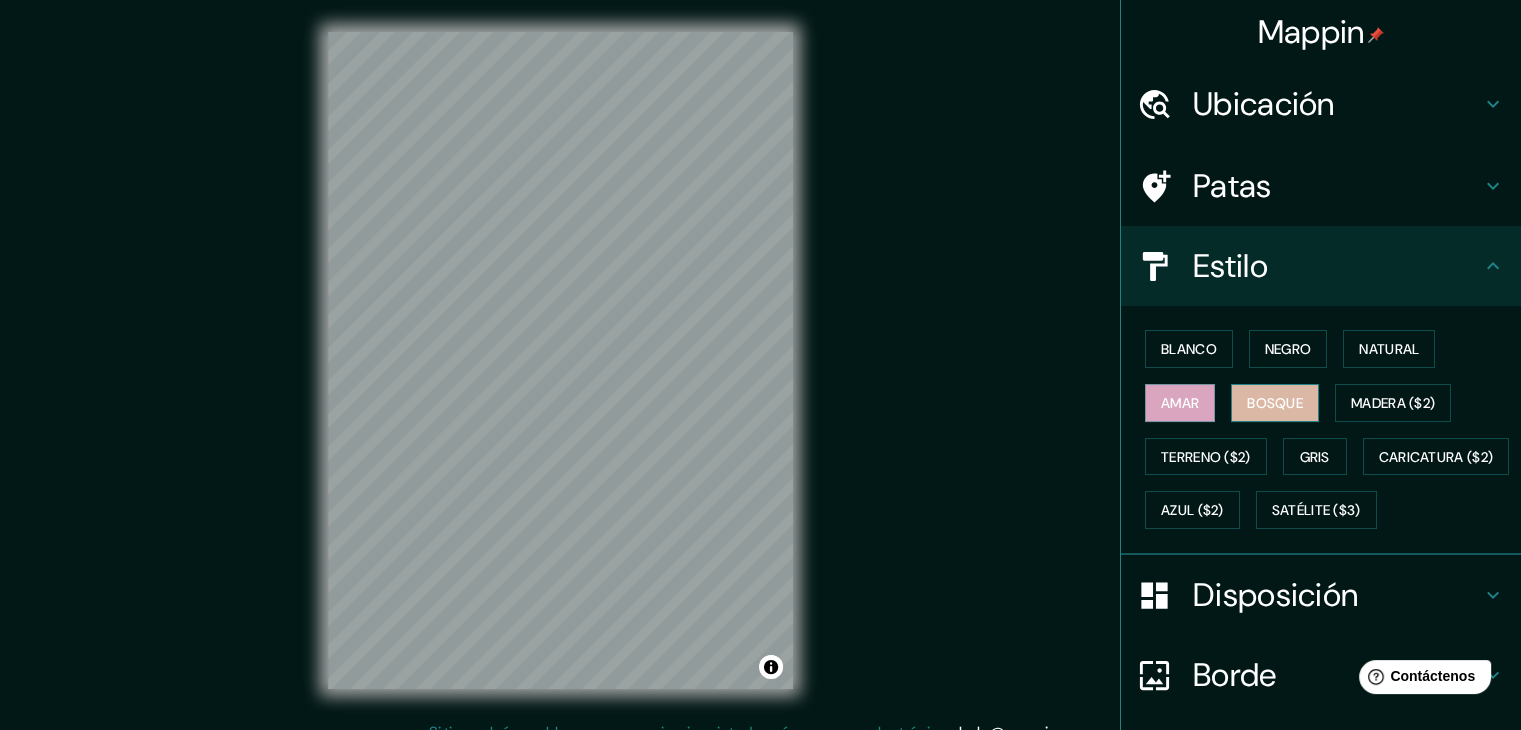 click on "Bosque" at bounding box center [1275, 403] 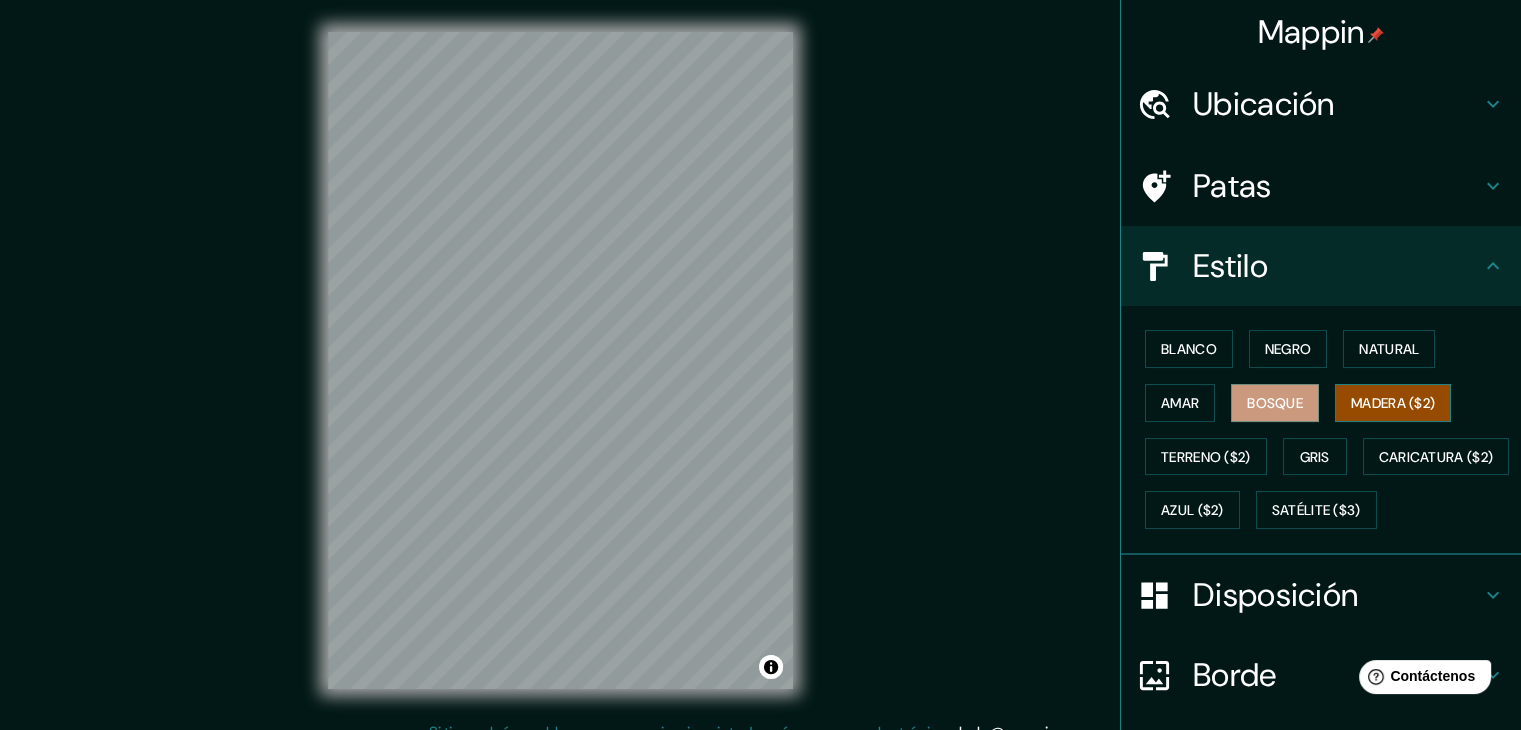 click on "Madera ($2)" at bounding box center (1393, 403) 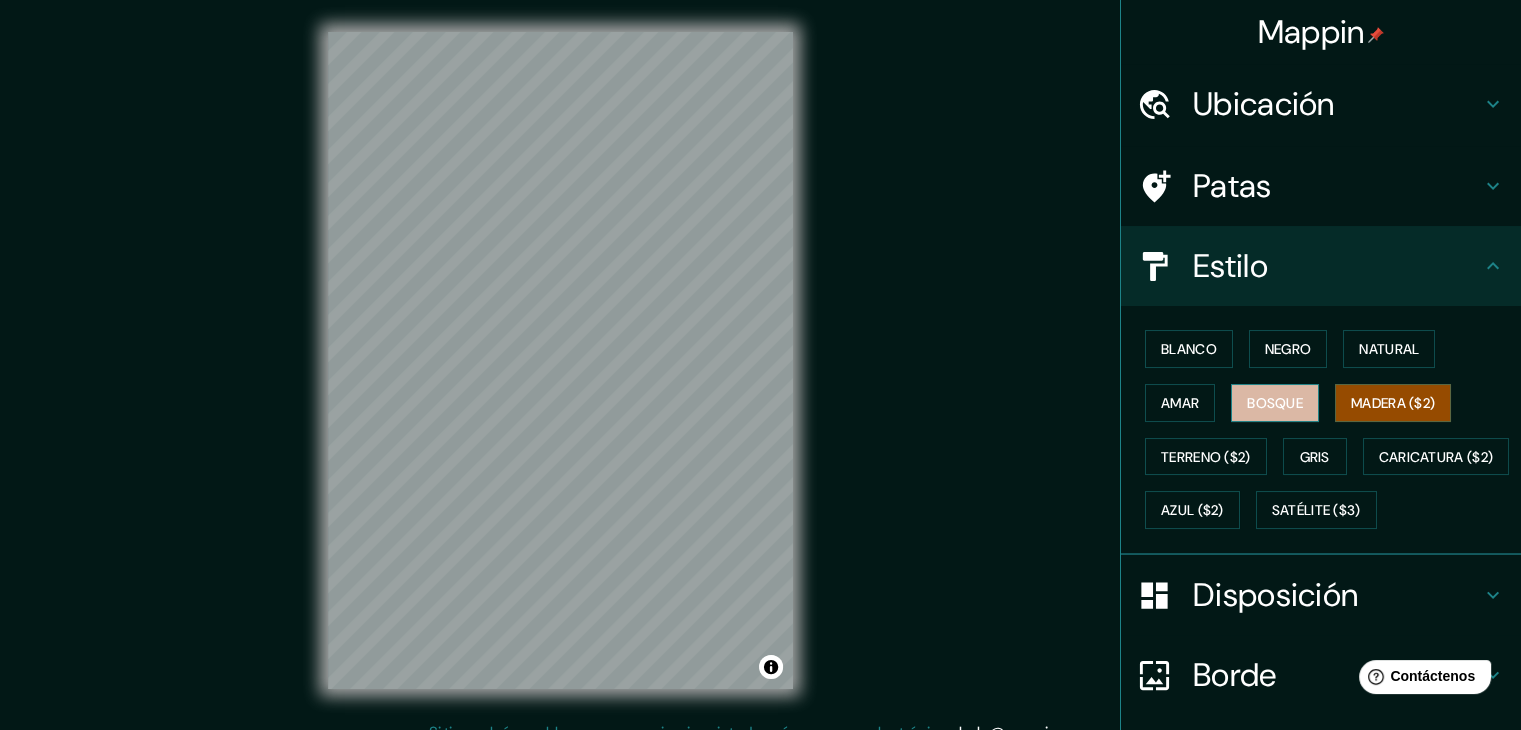 click on "Bosque" at bounding box center (1275, 403) 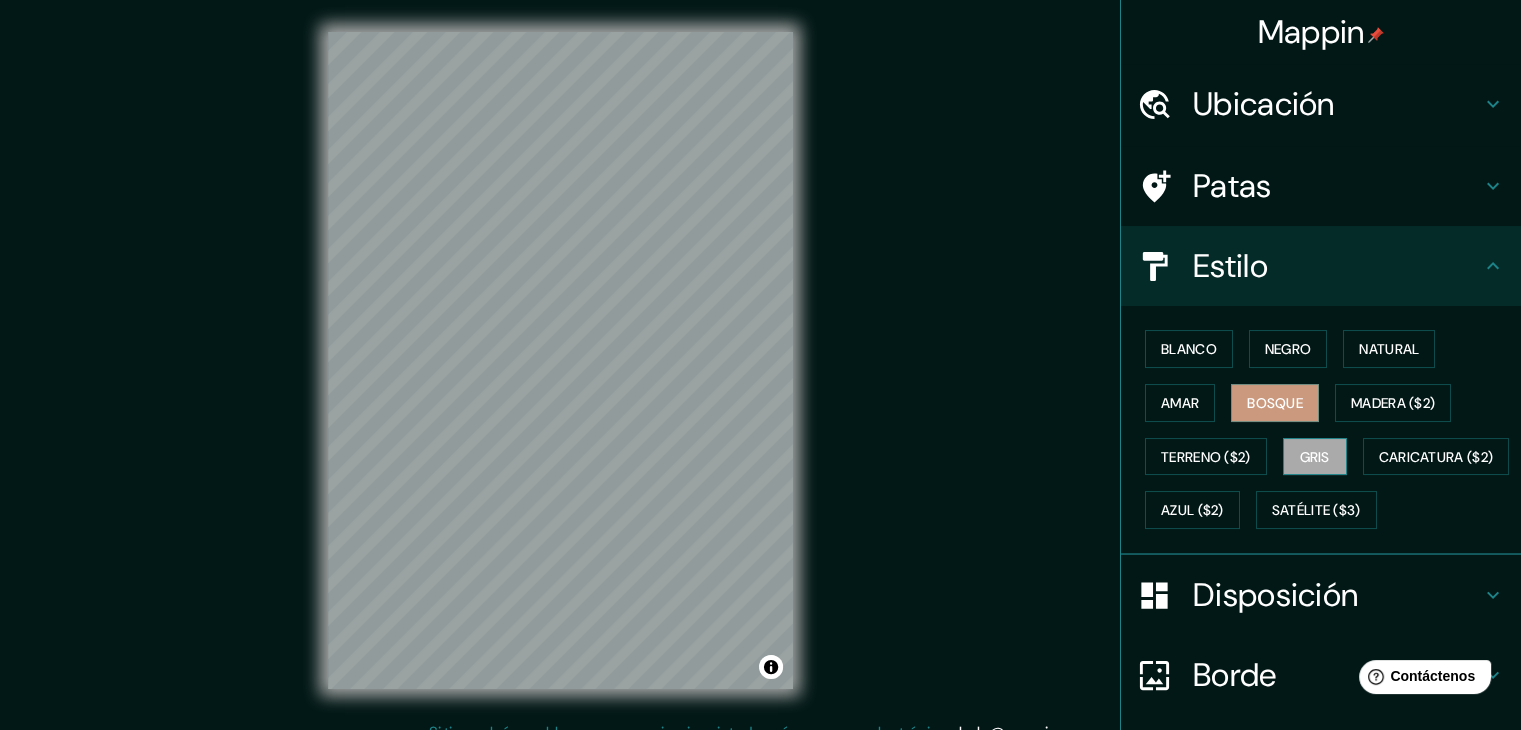 click on "Gris" at bounding box center (1315, 457) 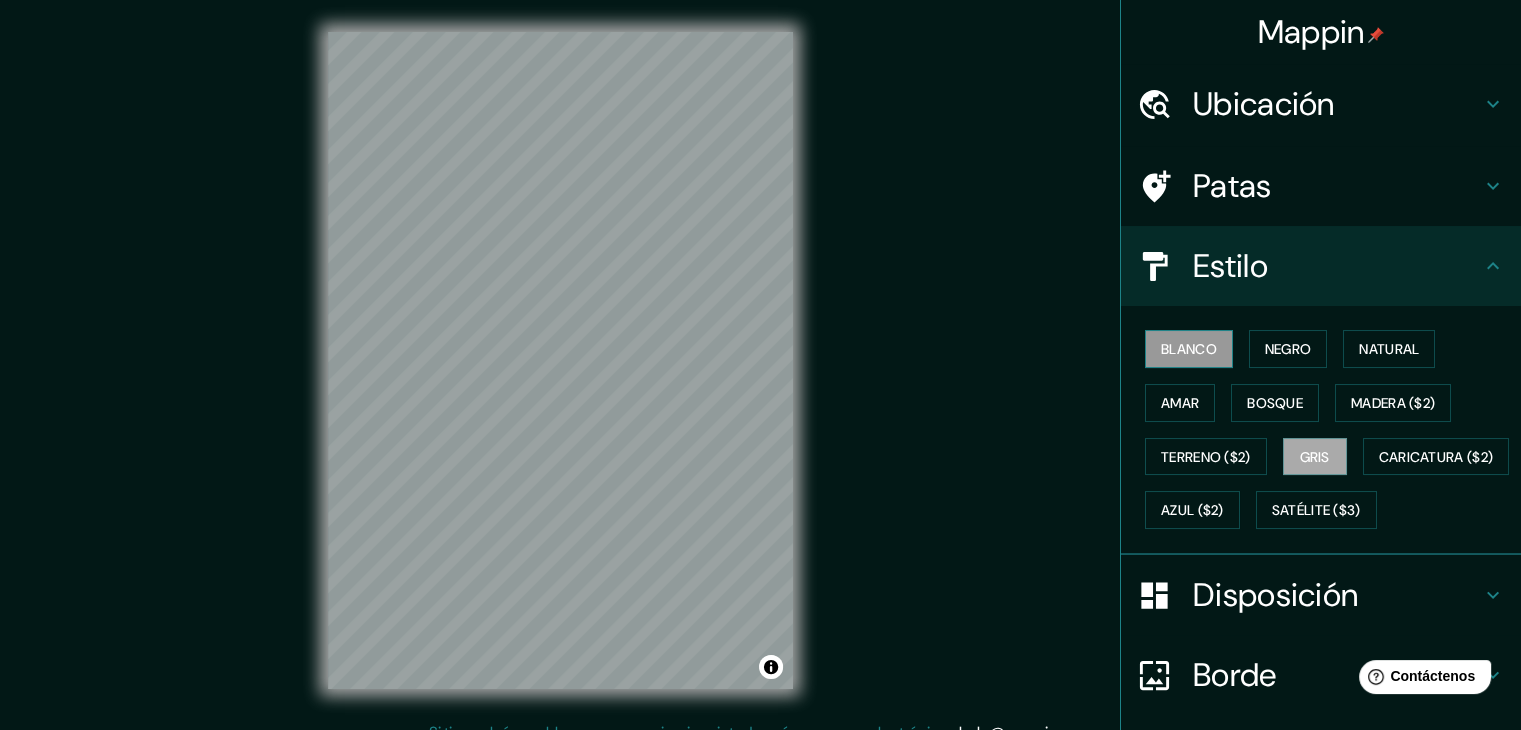 click on "Blanco" at bounding box center [1189, 349] 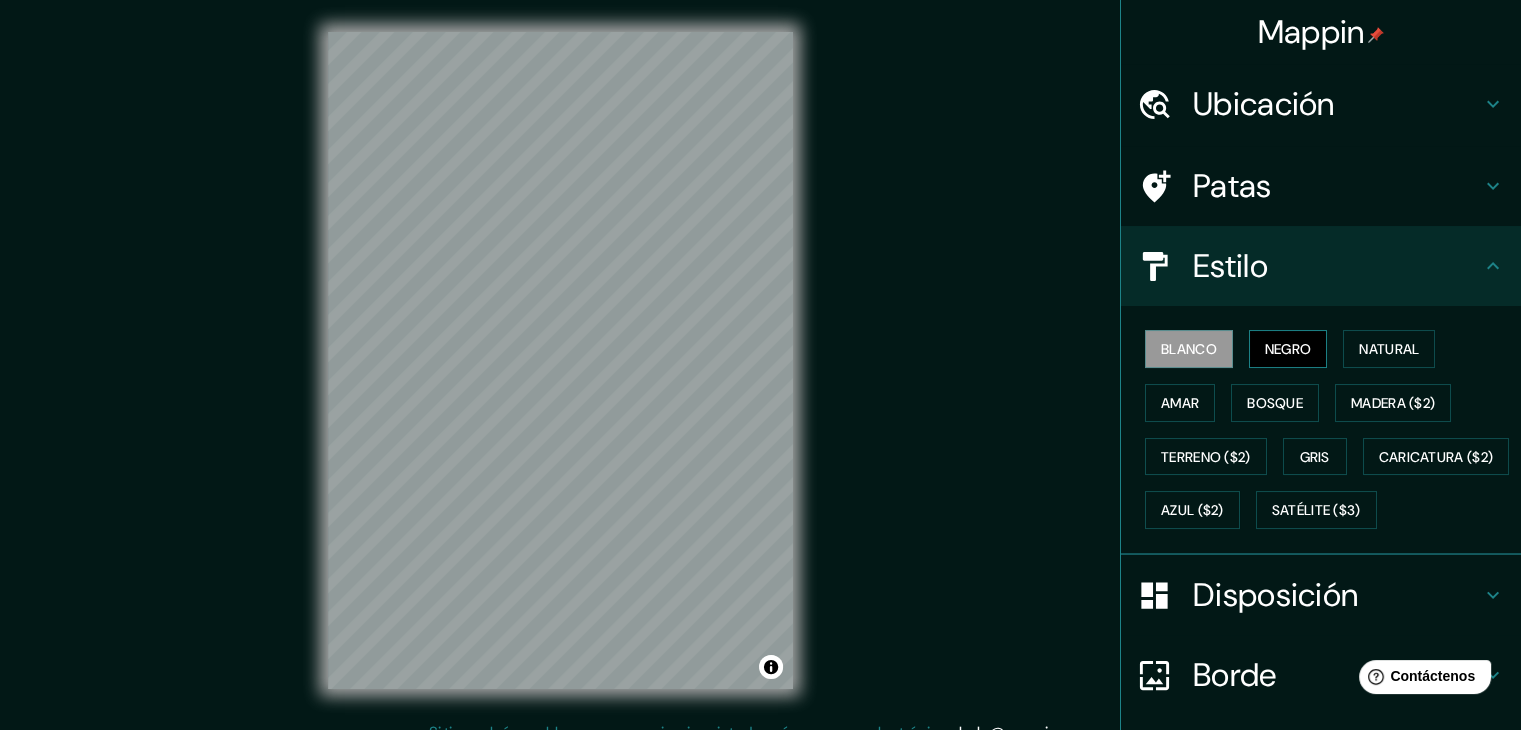 click on "Negro" at bounding box center [1288, 349] 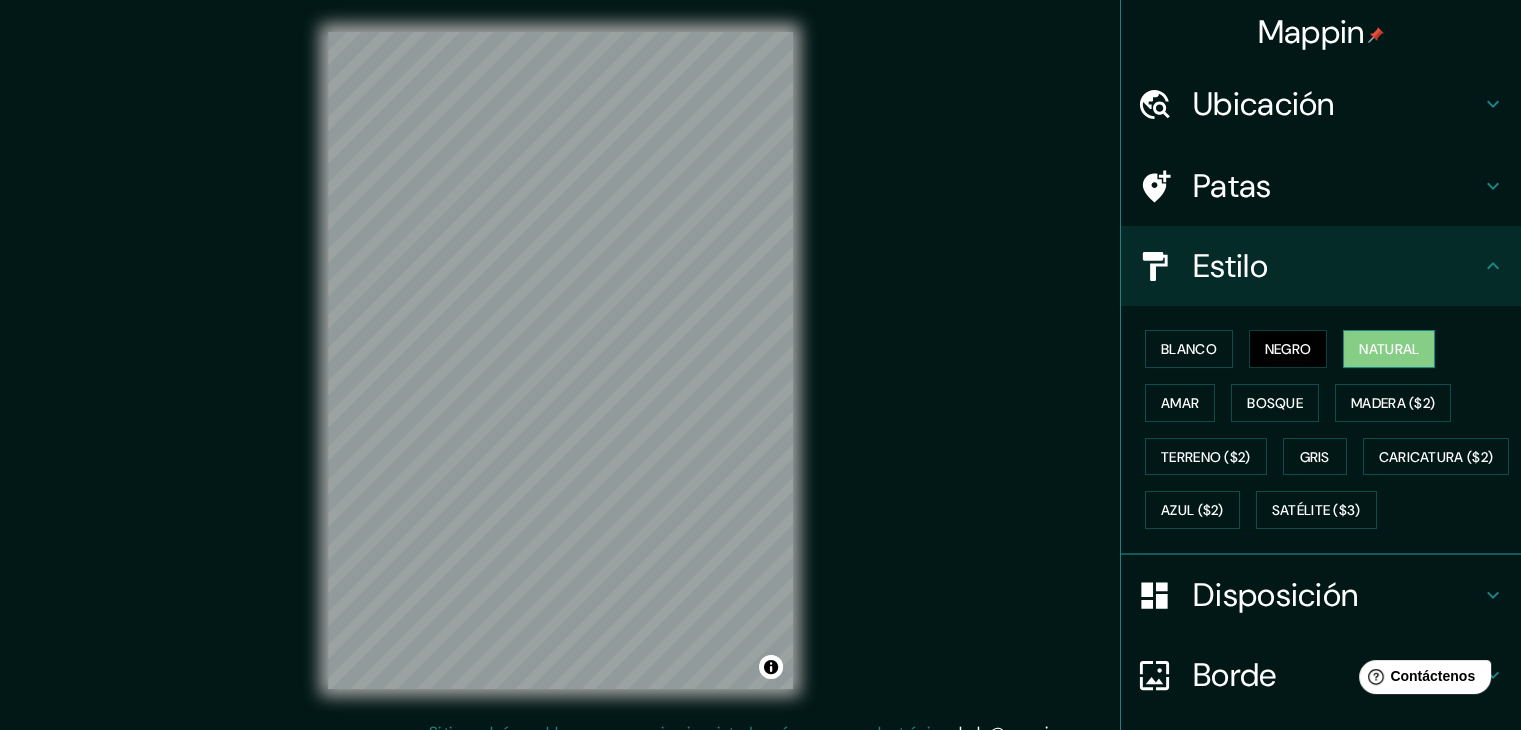 click on "Natural" at bounding box center (1389, 349) 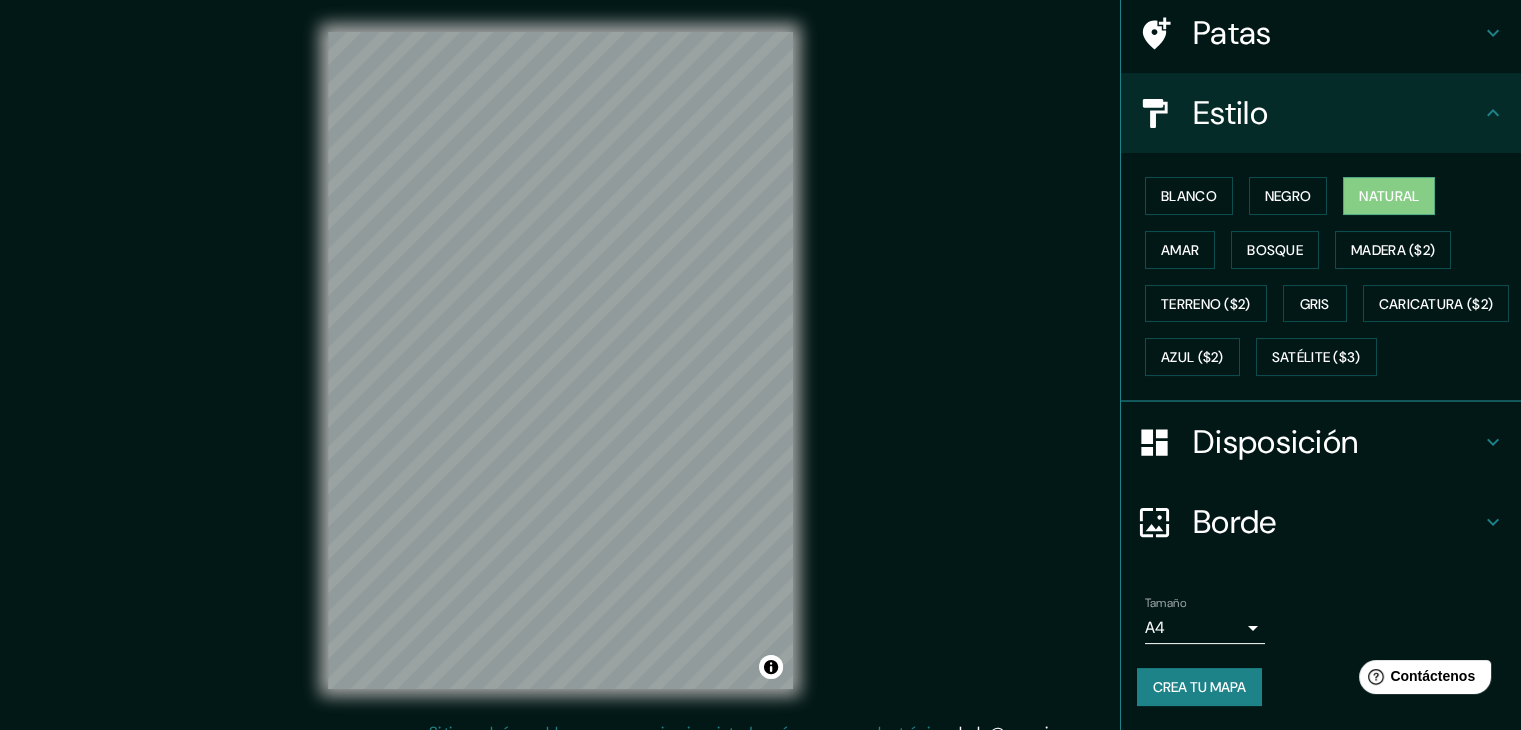 click 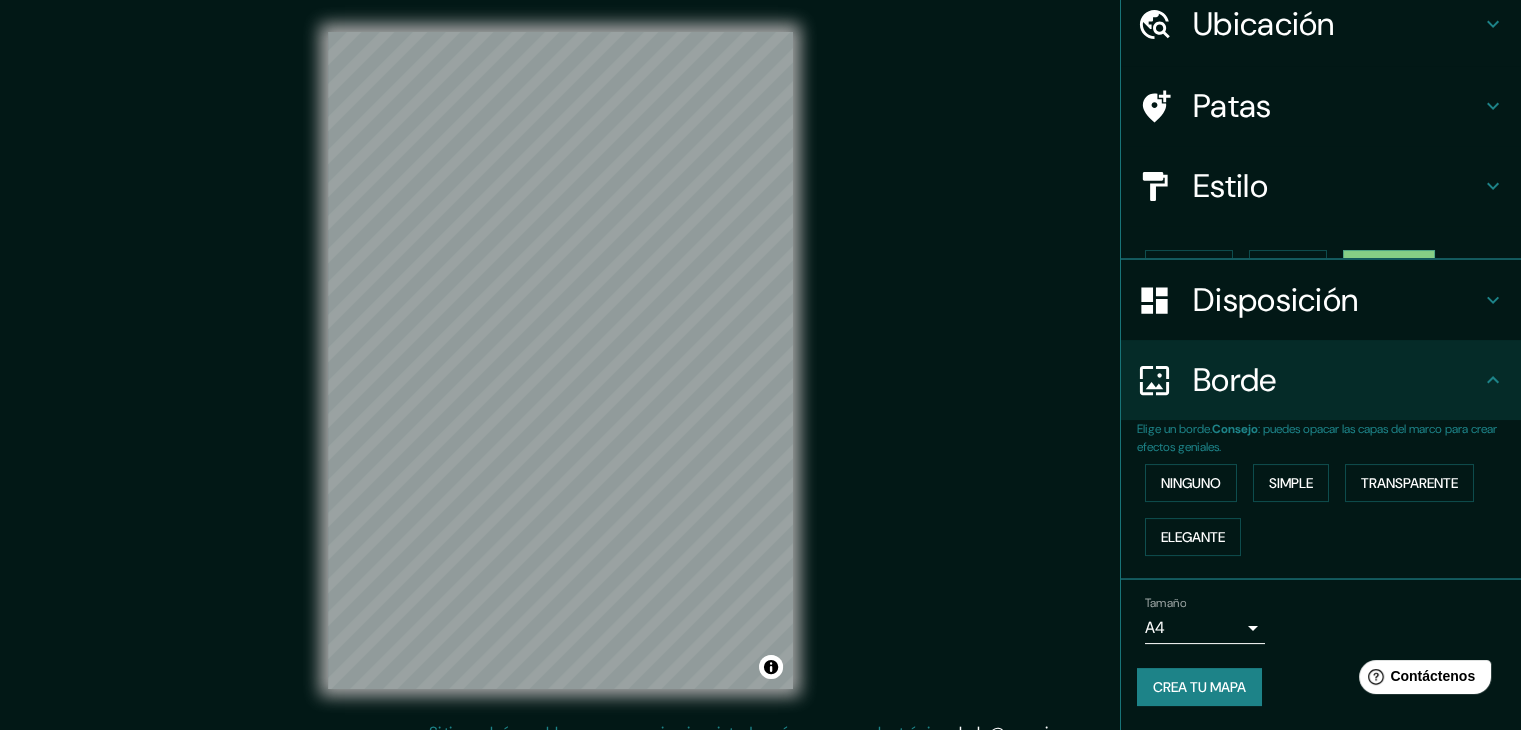 scroll, scrollTop: 45, scrollLeft: 0, axis: vertical 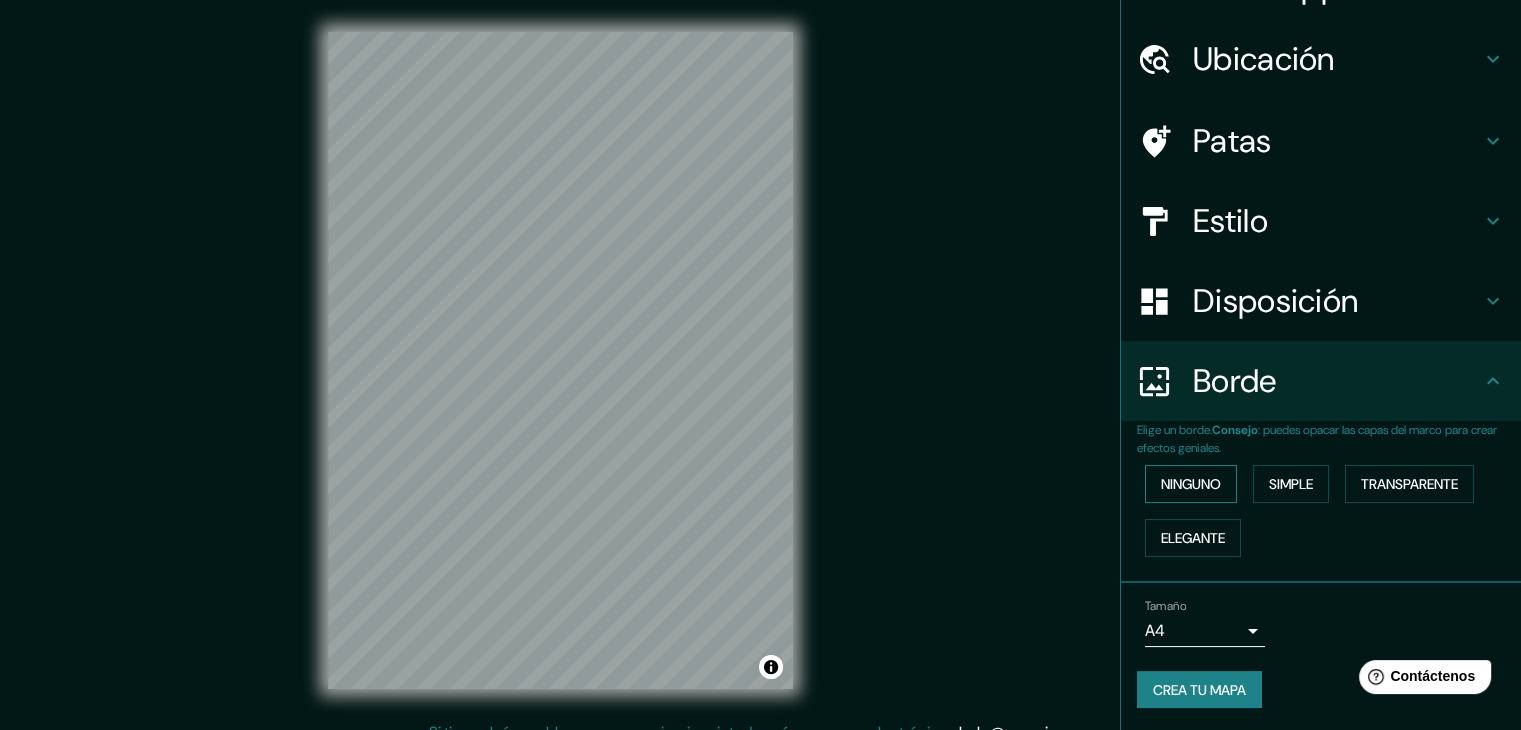 click on "Ninguno" at bounding box center (1191, 484) 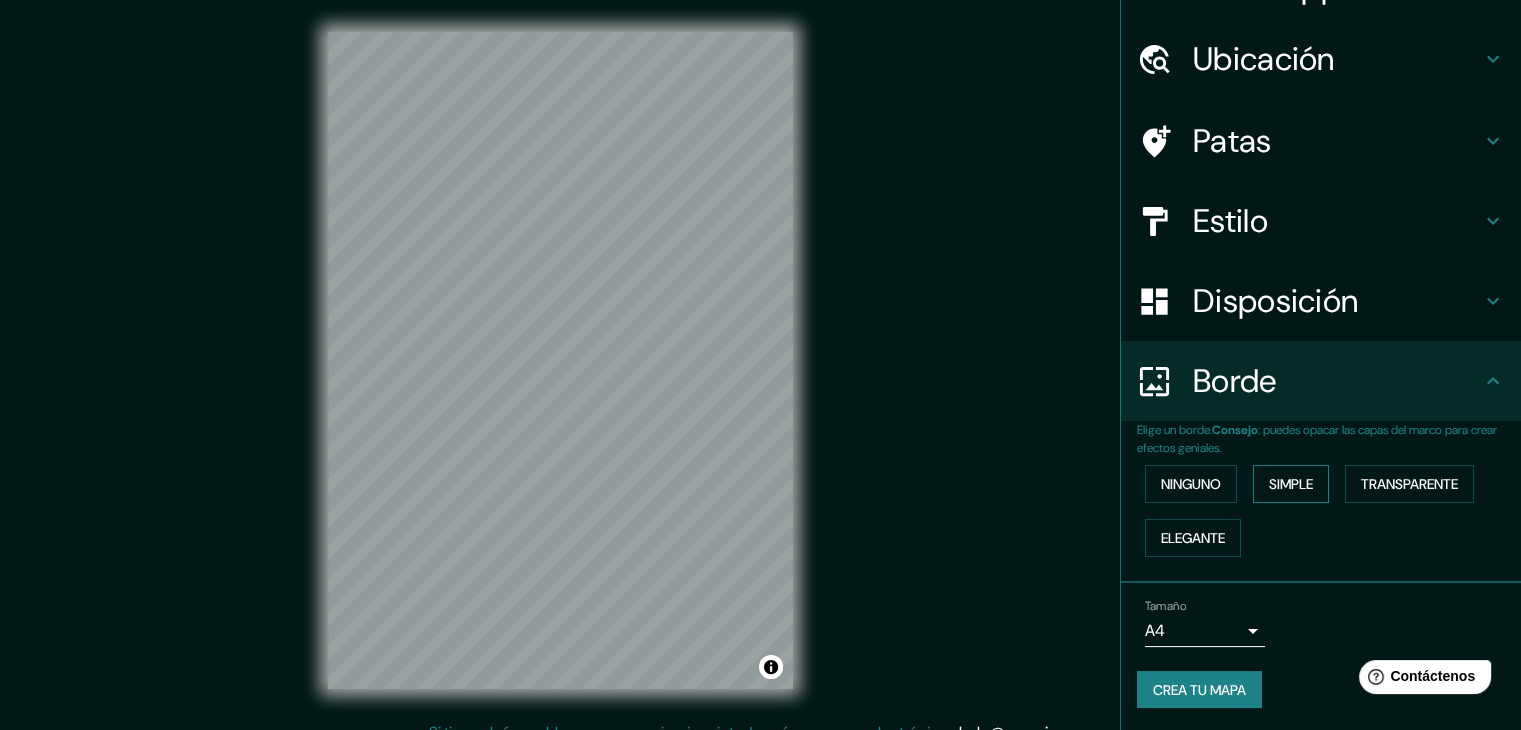 click on "Simple" at bounding box center [1291, 484] 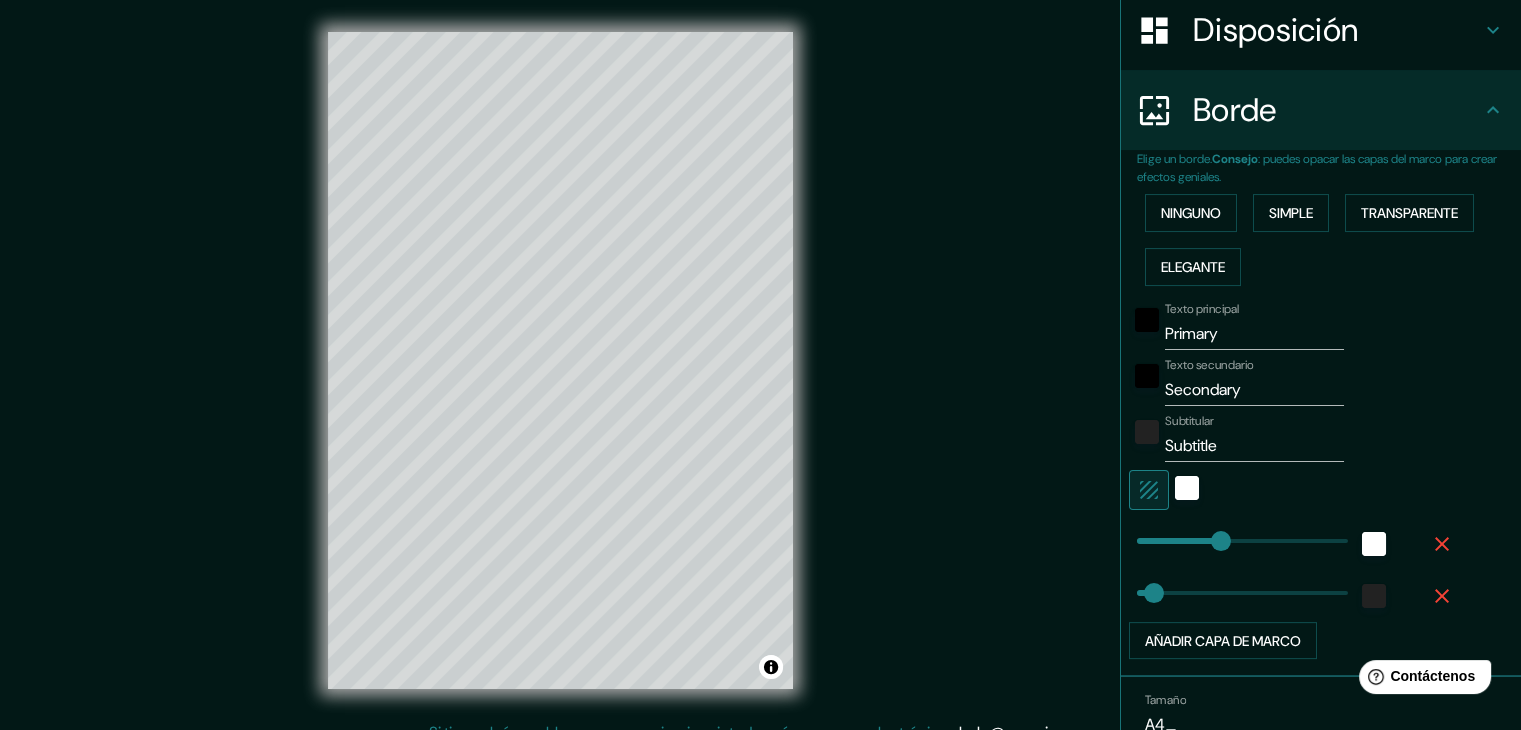 scroll, scrollTop: 345, scrollLeft: 0, axis: vertical 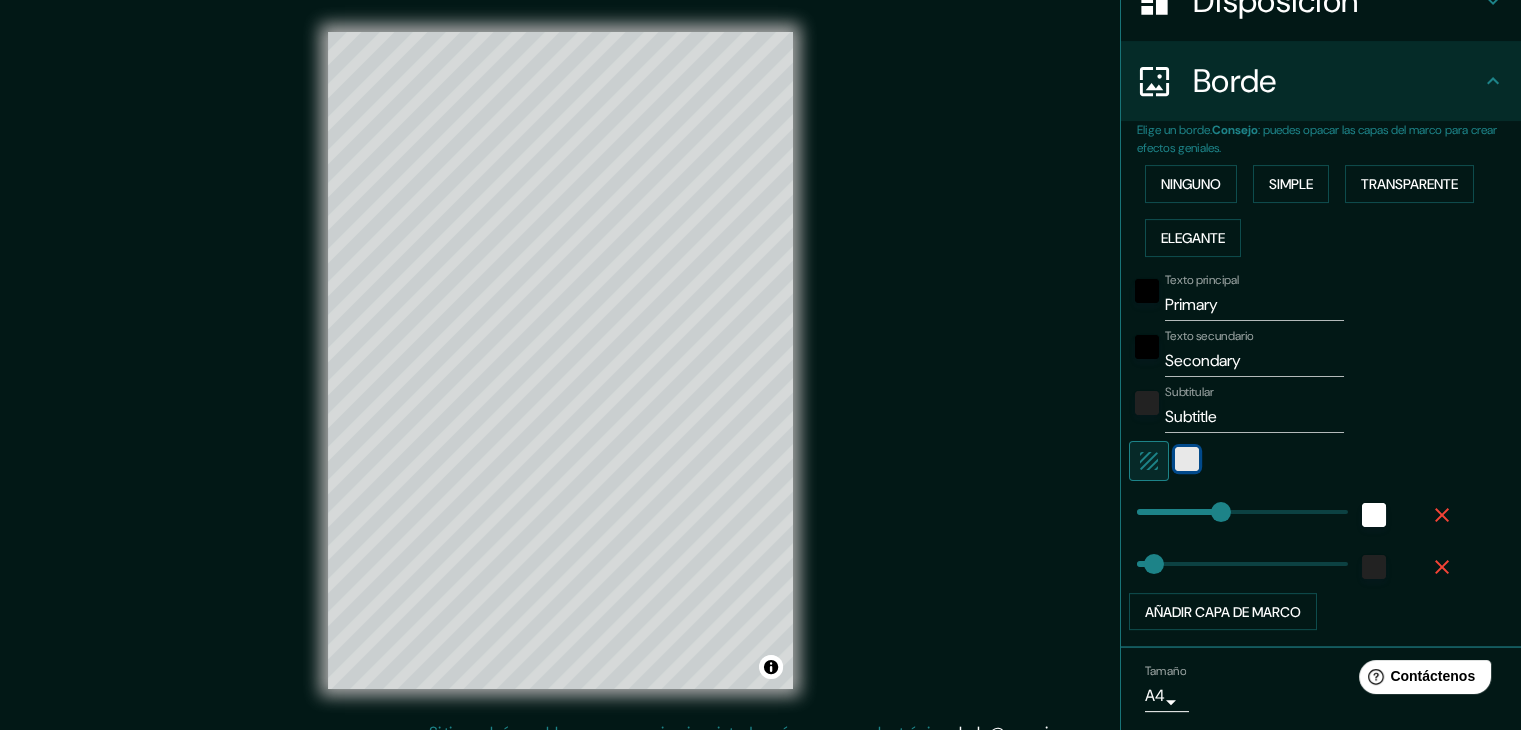 click at bounding box center [1187, 459] 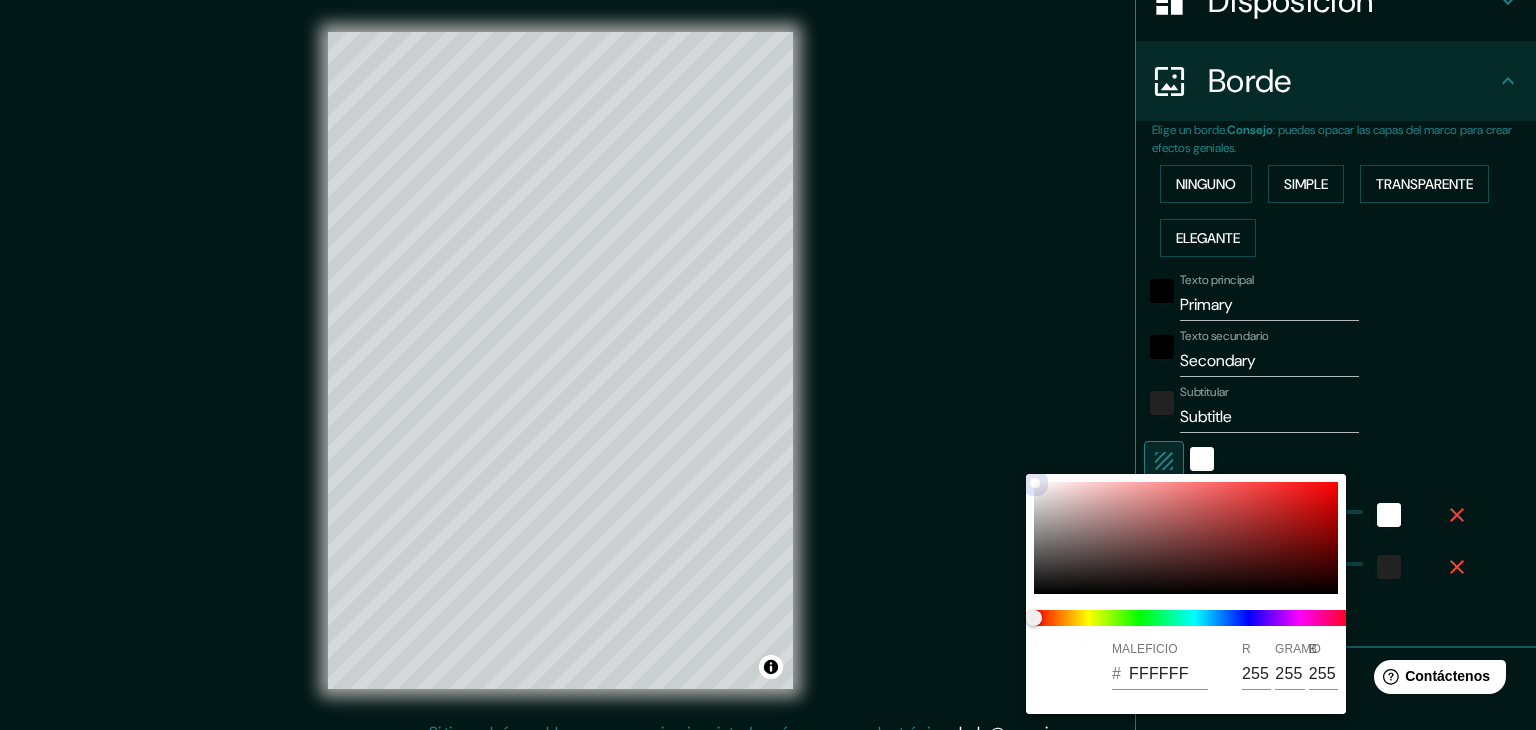 type on "37" 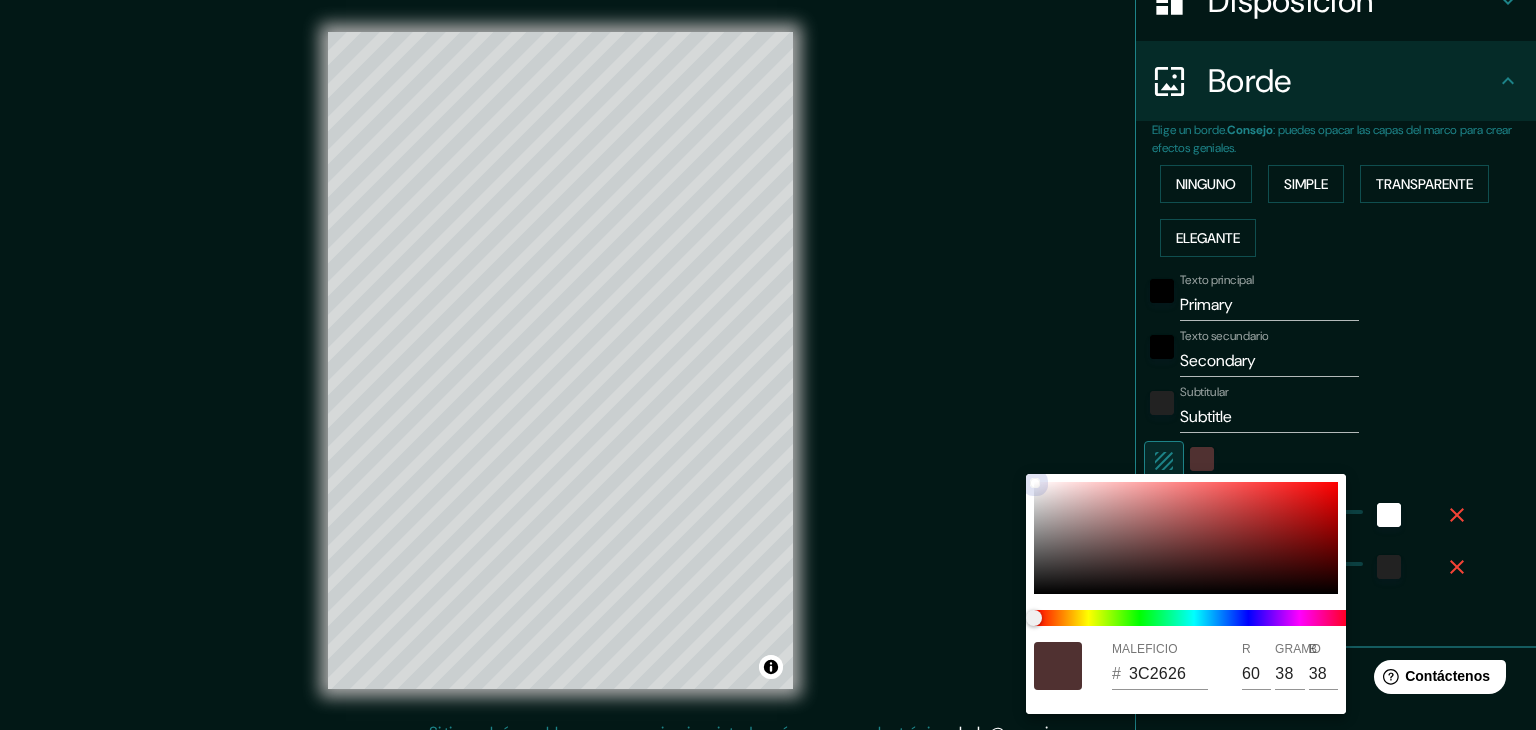 drag, startPoint x: 1143, startPoint y: 567, endPoint x: 1118, endPoint y: 567, distance: 25 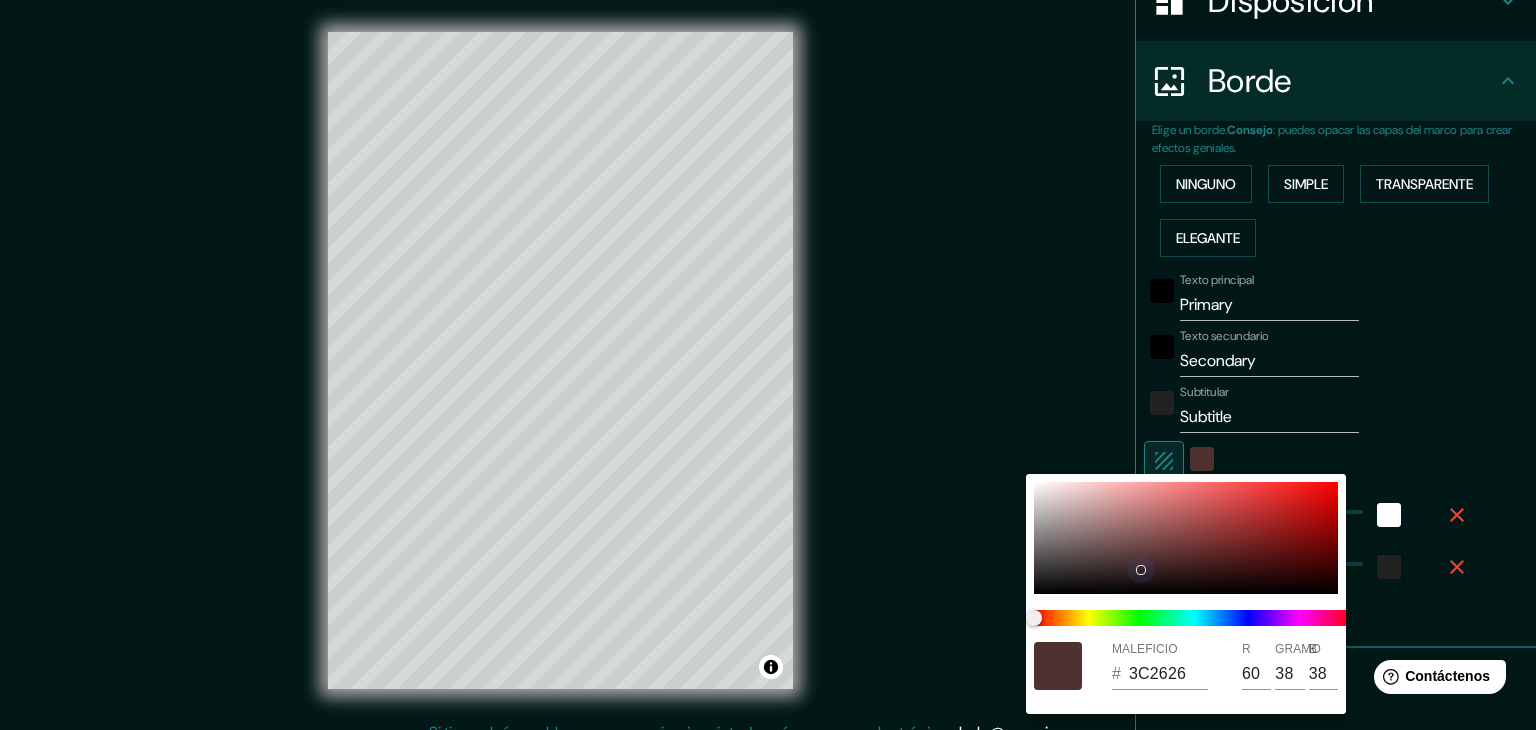 type on "37" 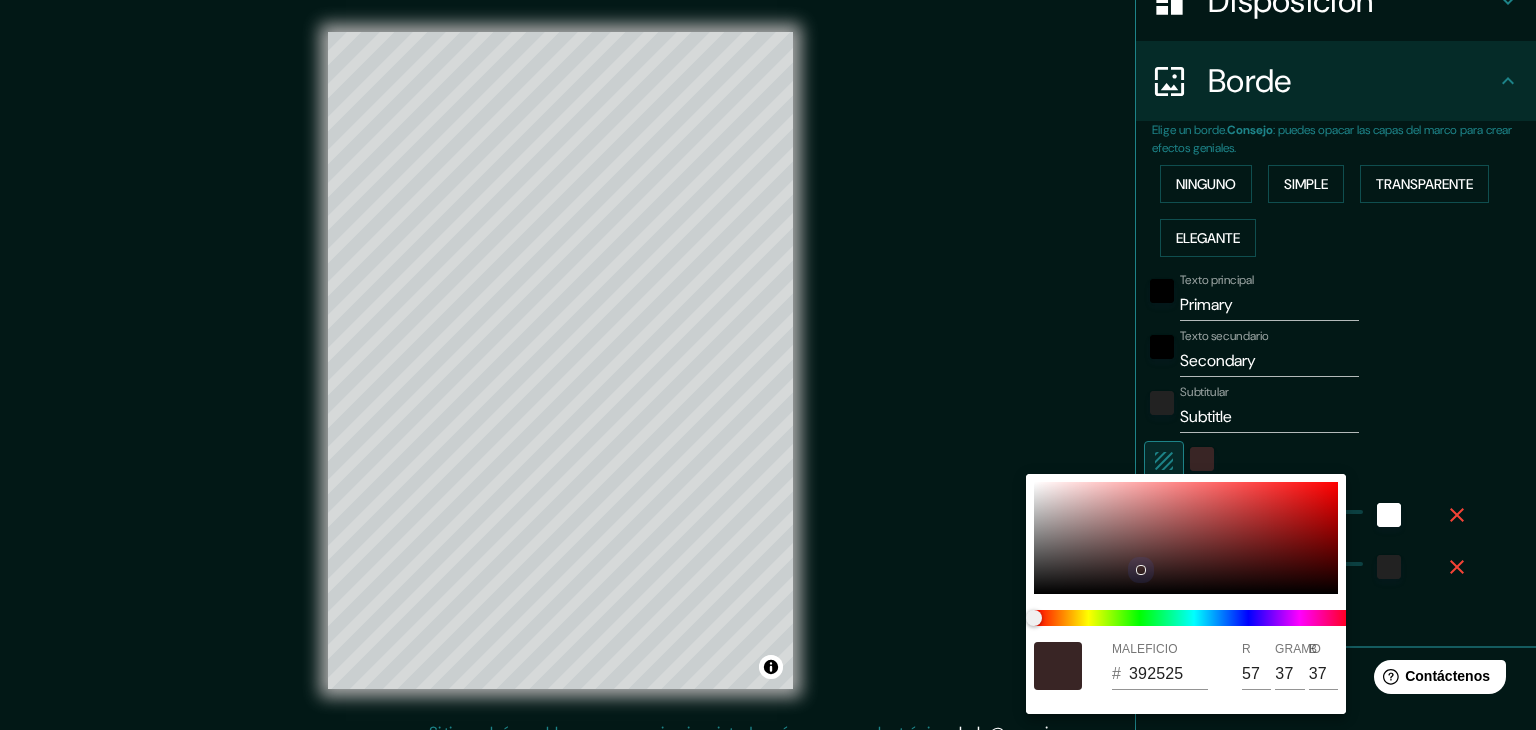 type on "37" 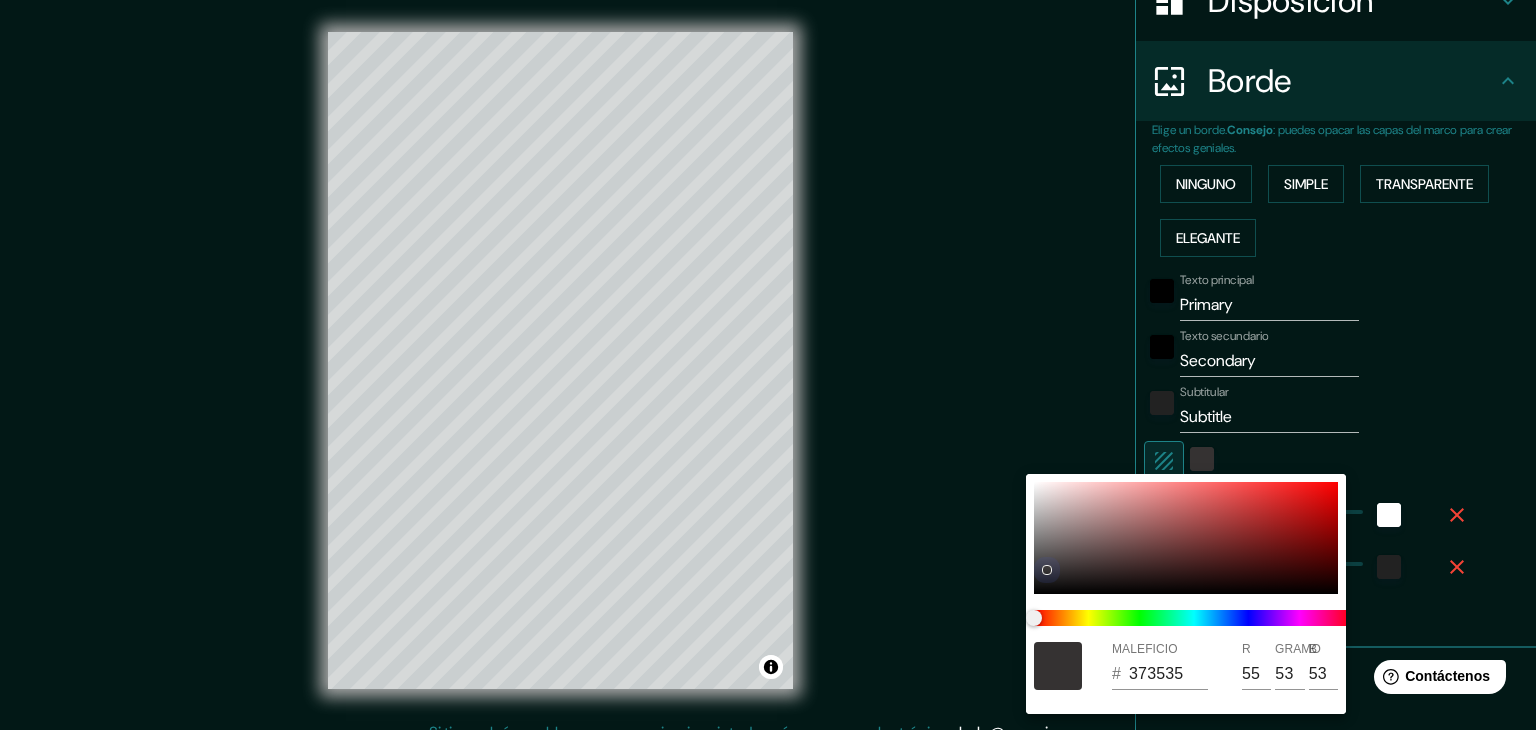type on "37" 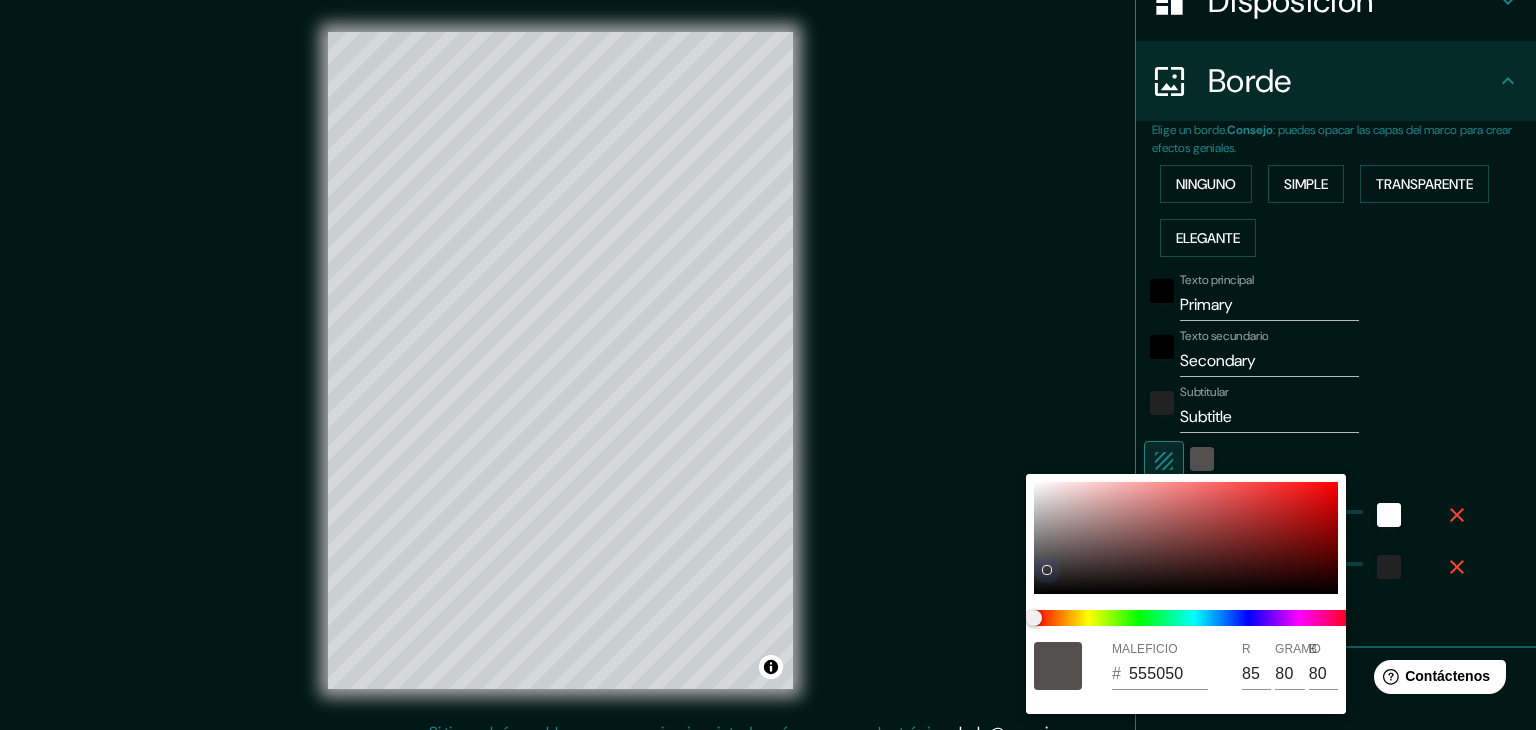 type on "37" 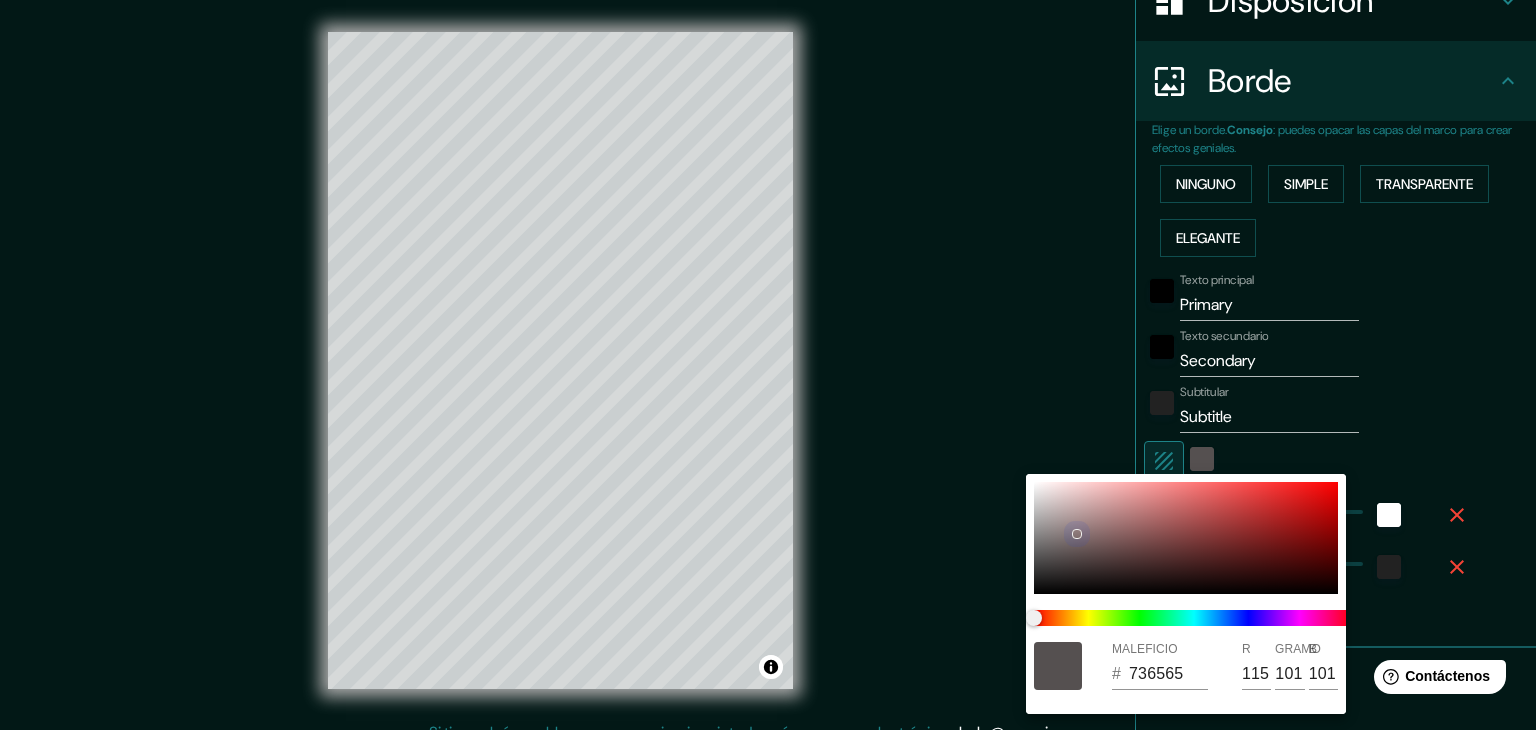 type on "37" 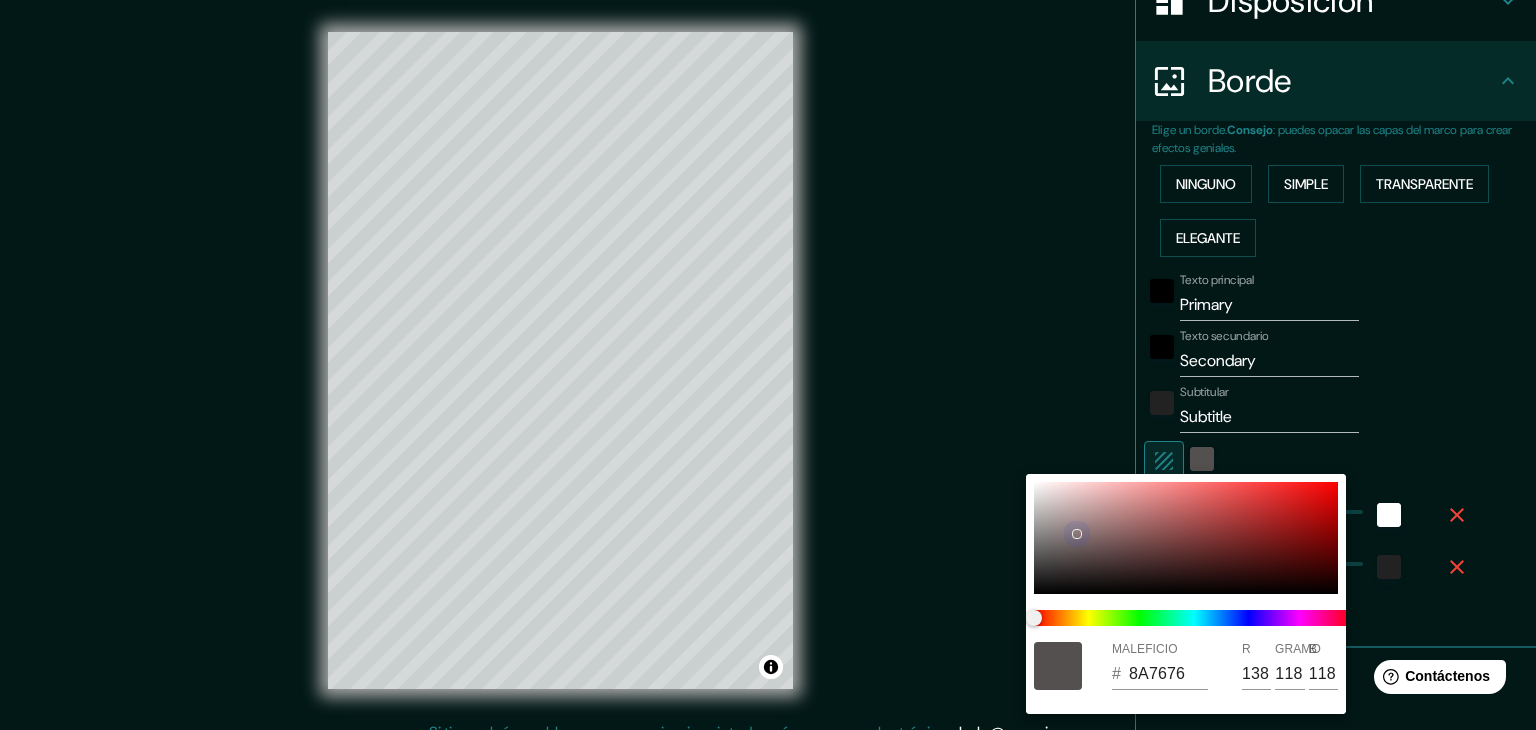type on "37" 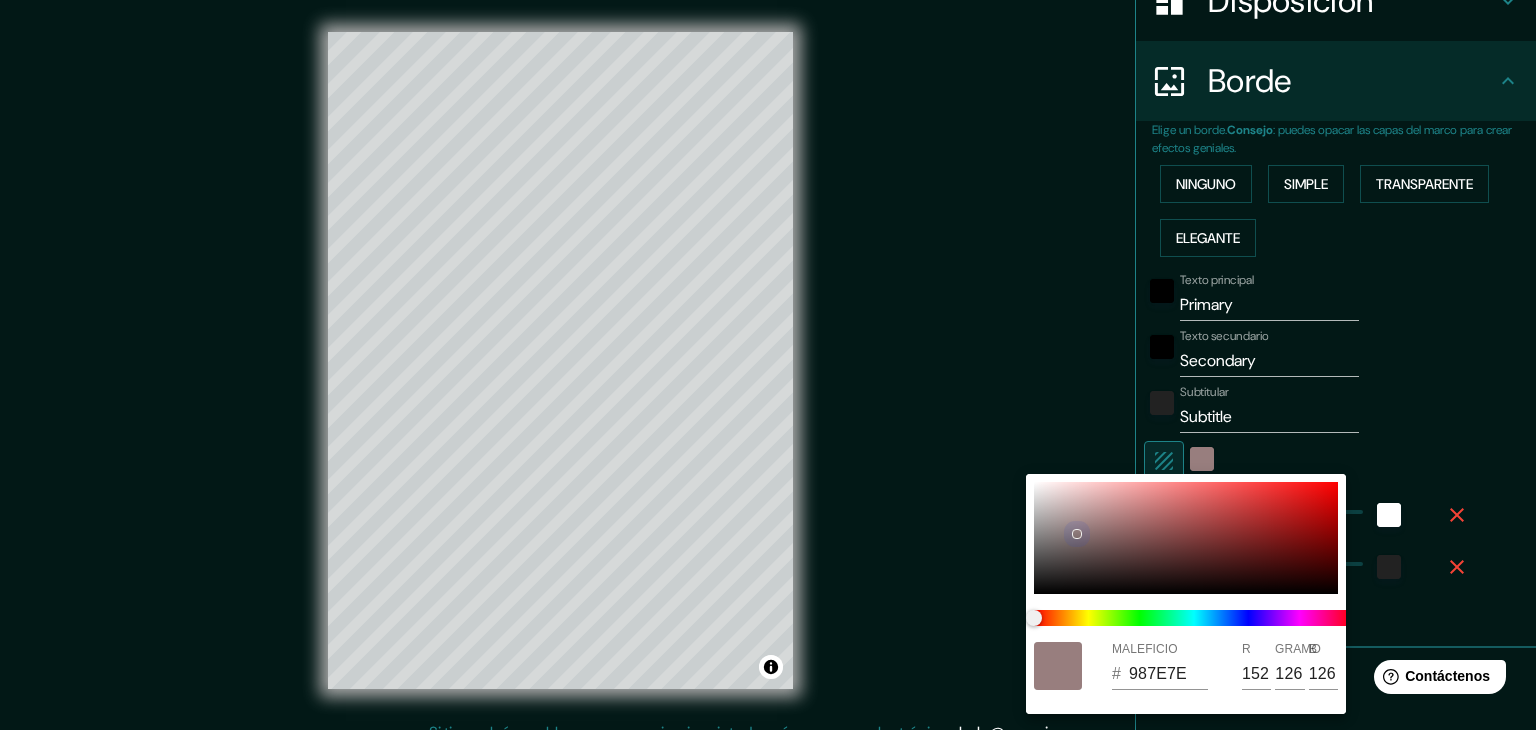type on "37" 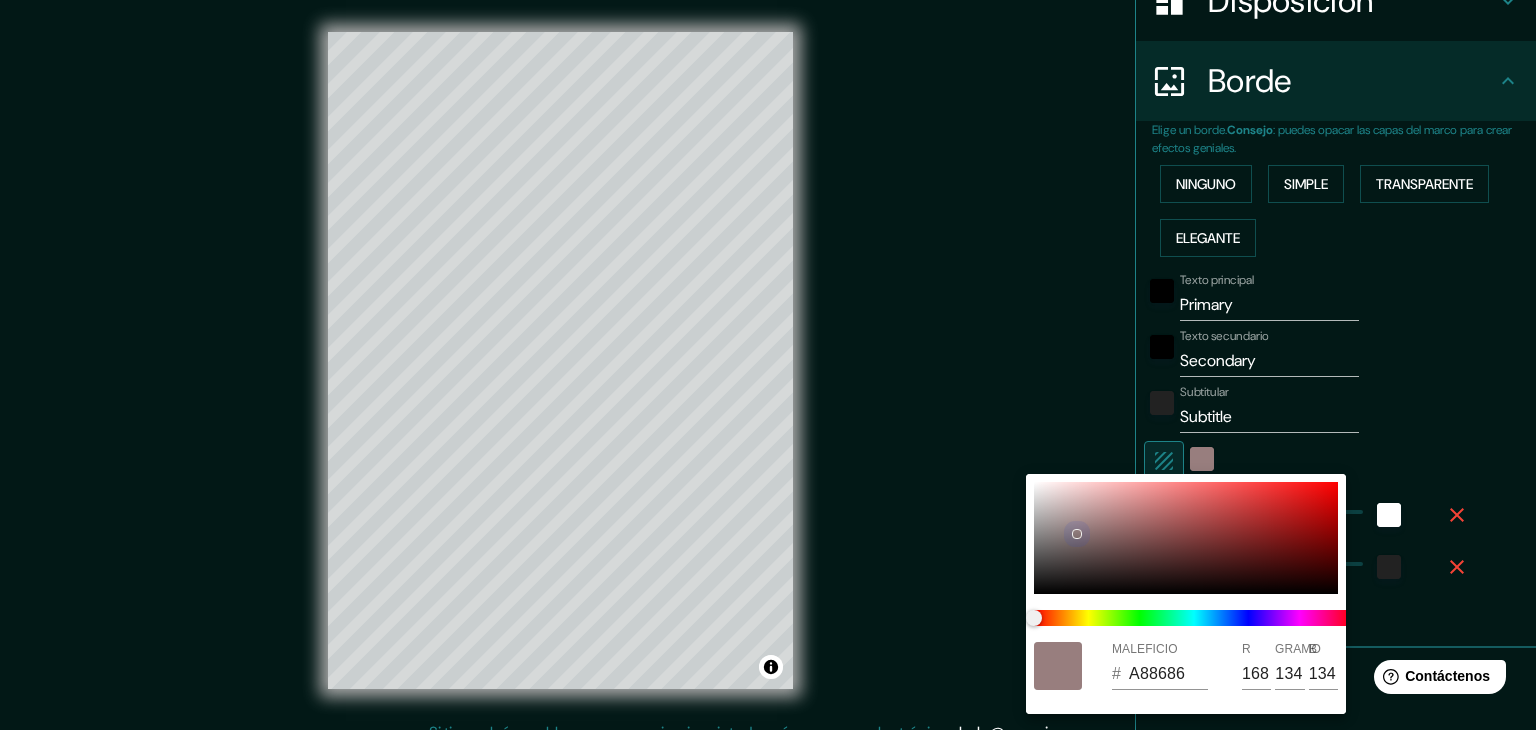 type on "37" 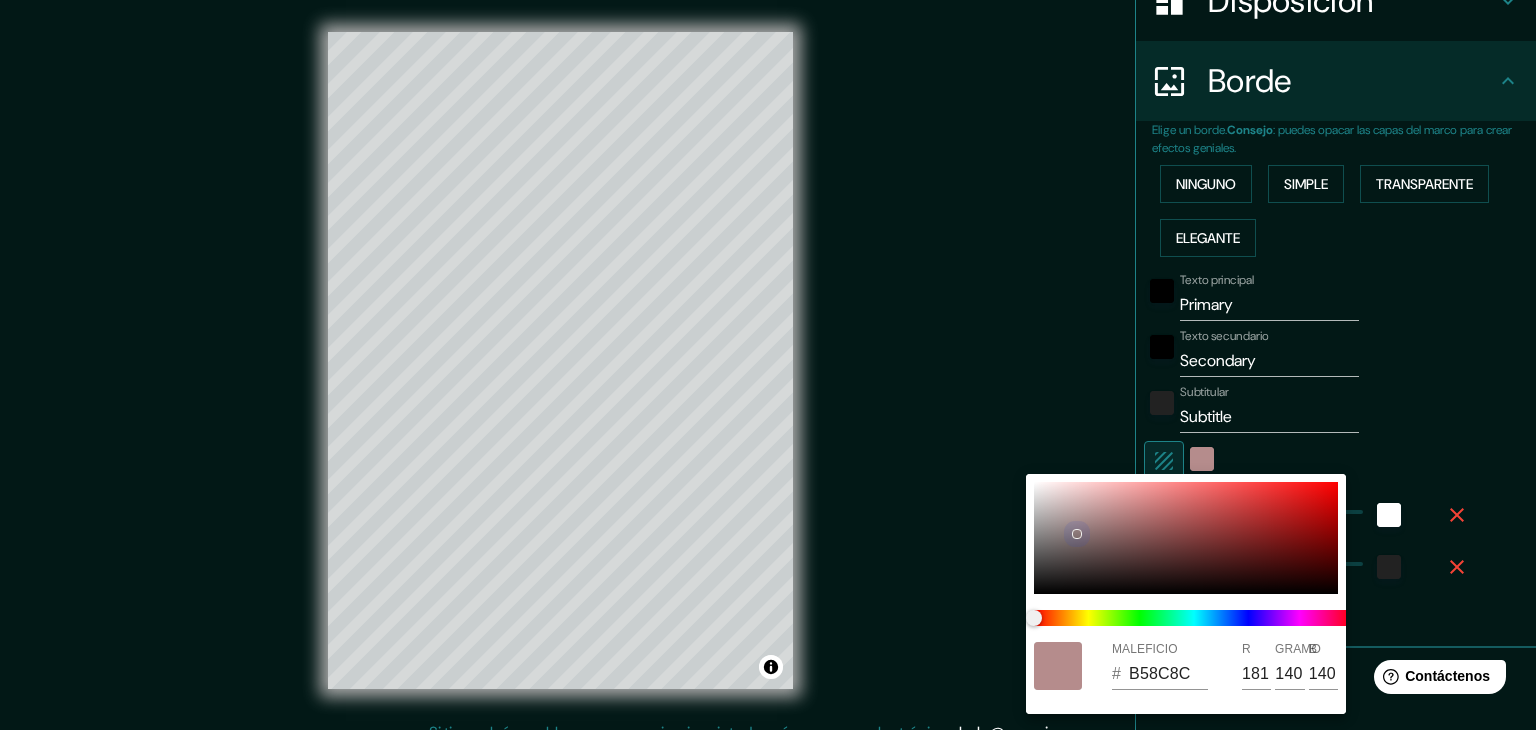 type on "37" 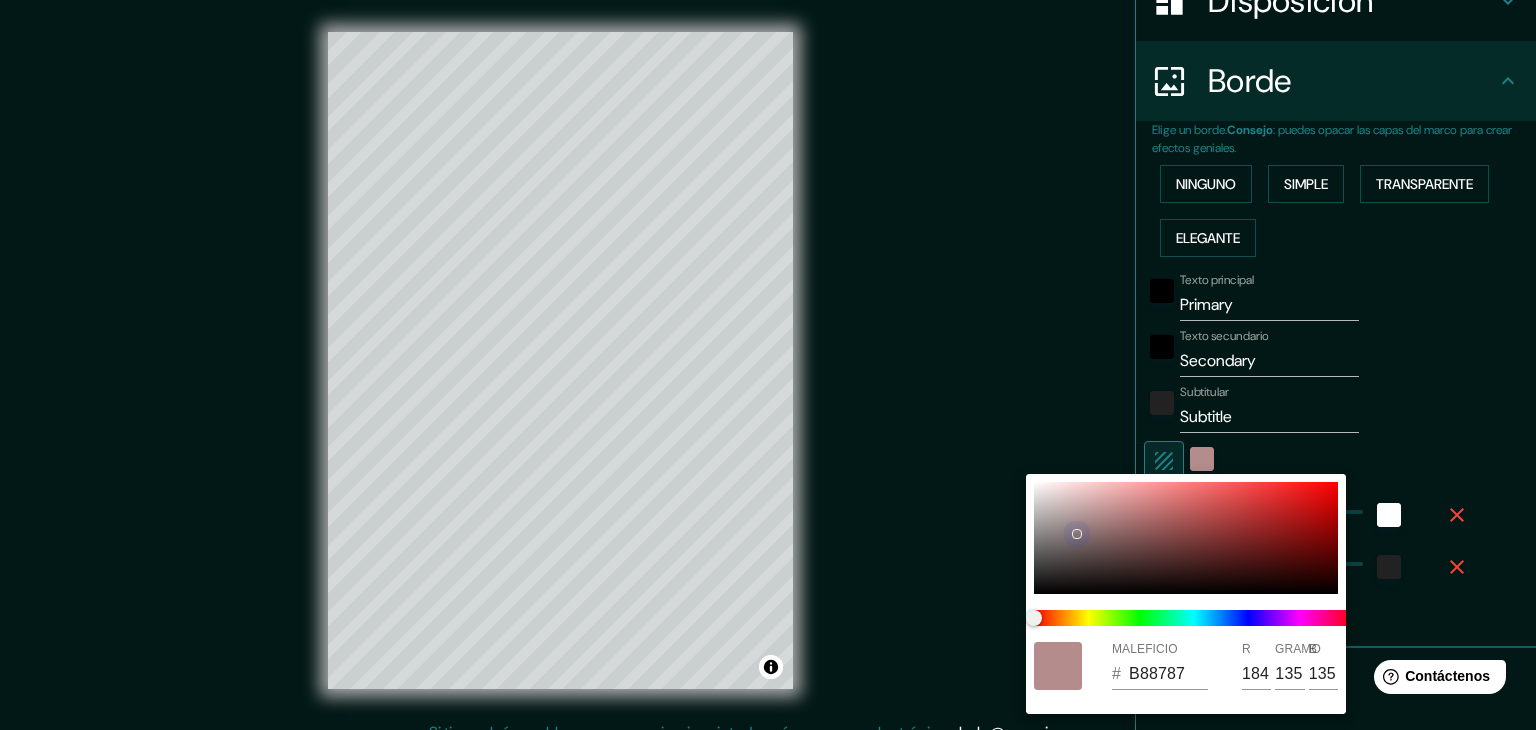 type on "37" 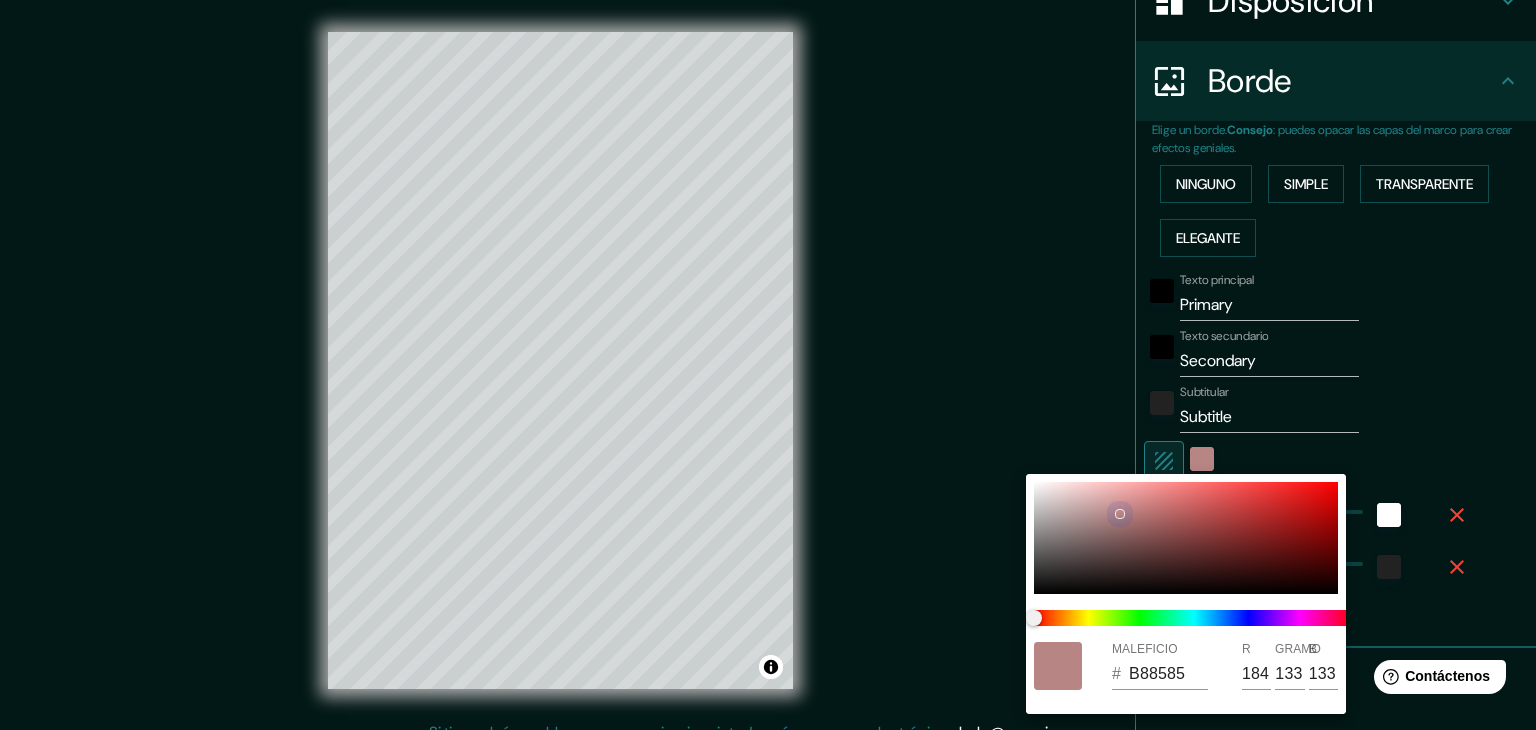 type on "37" 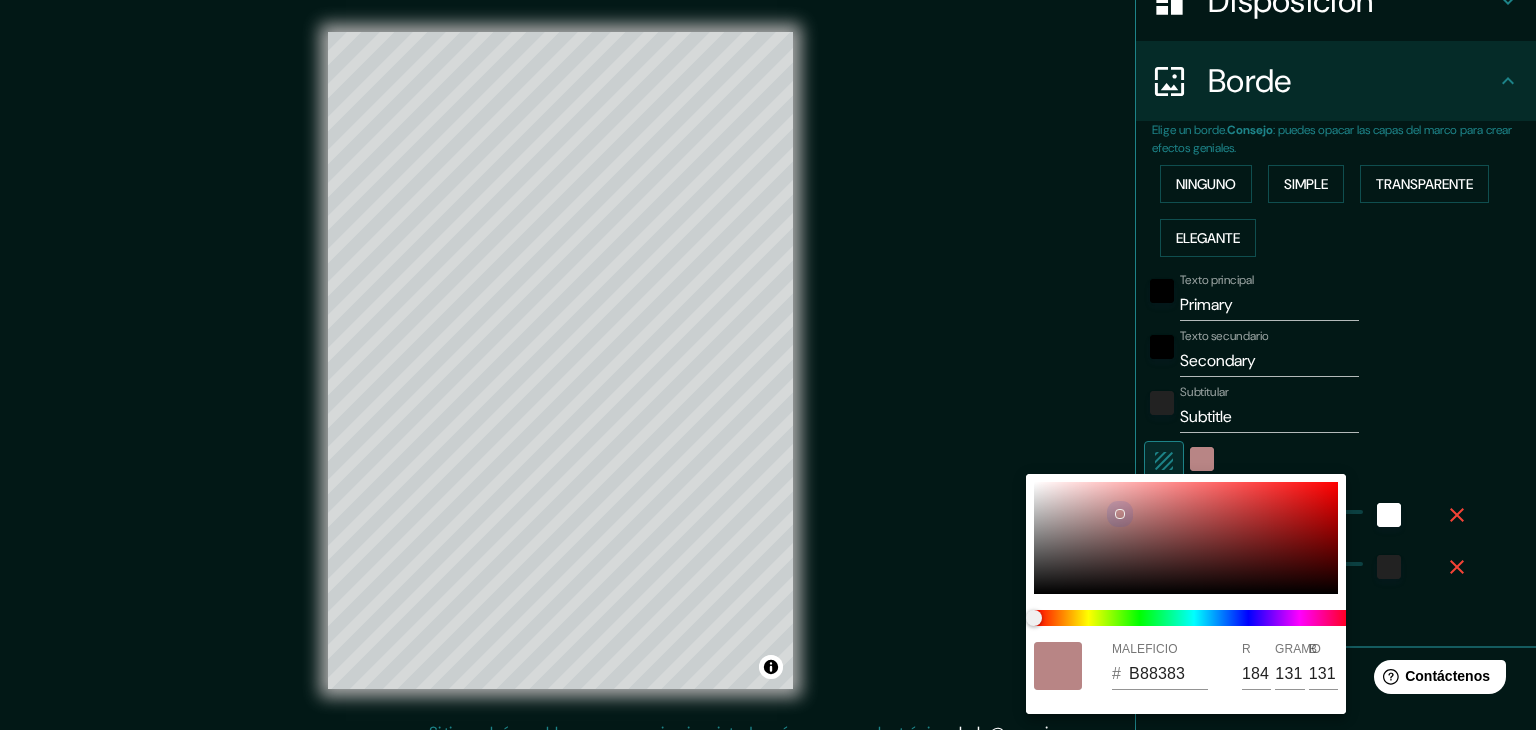 type on "37" 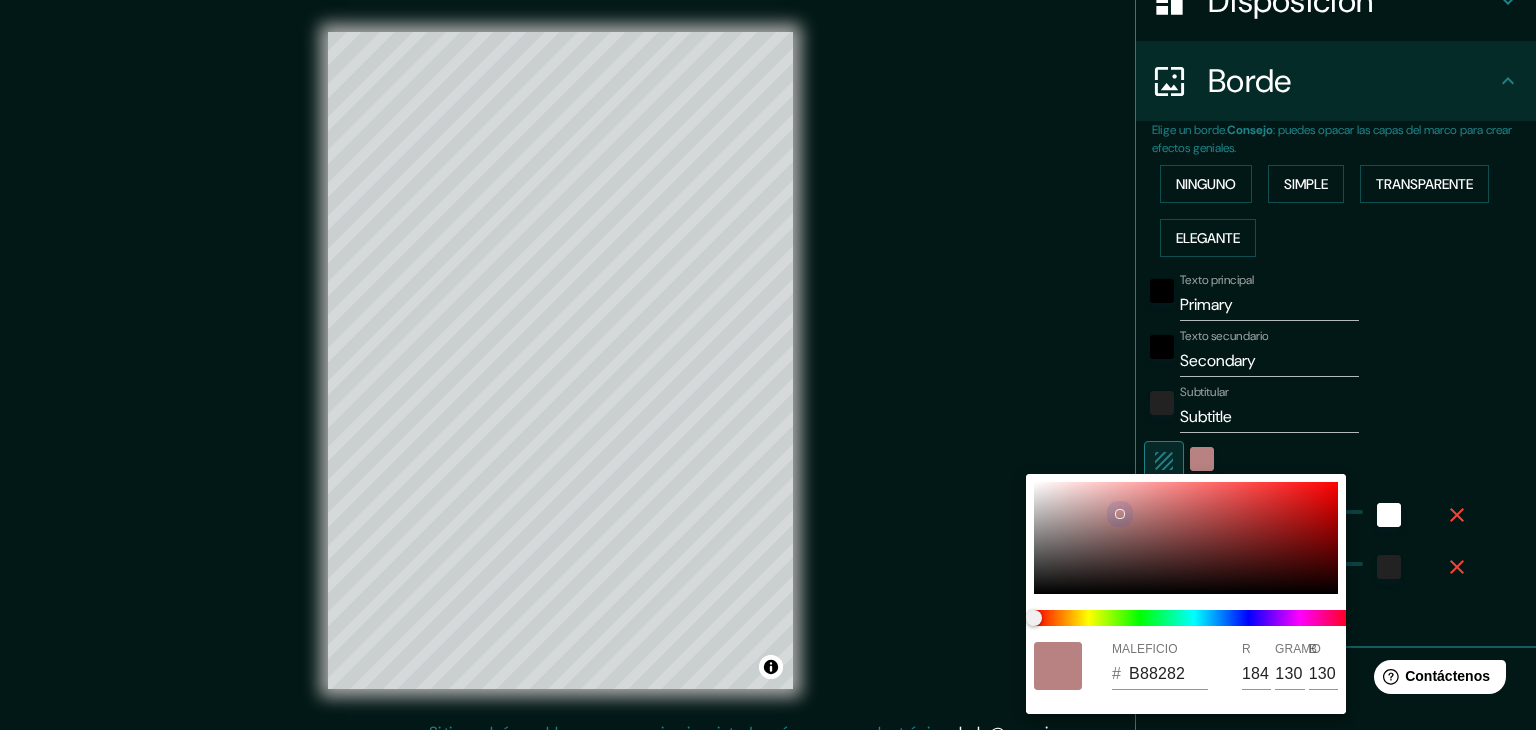 type on "37" 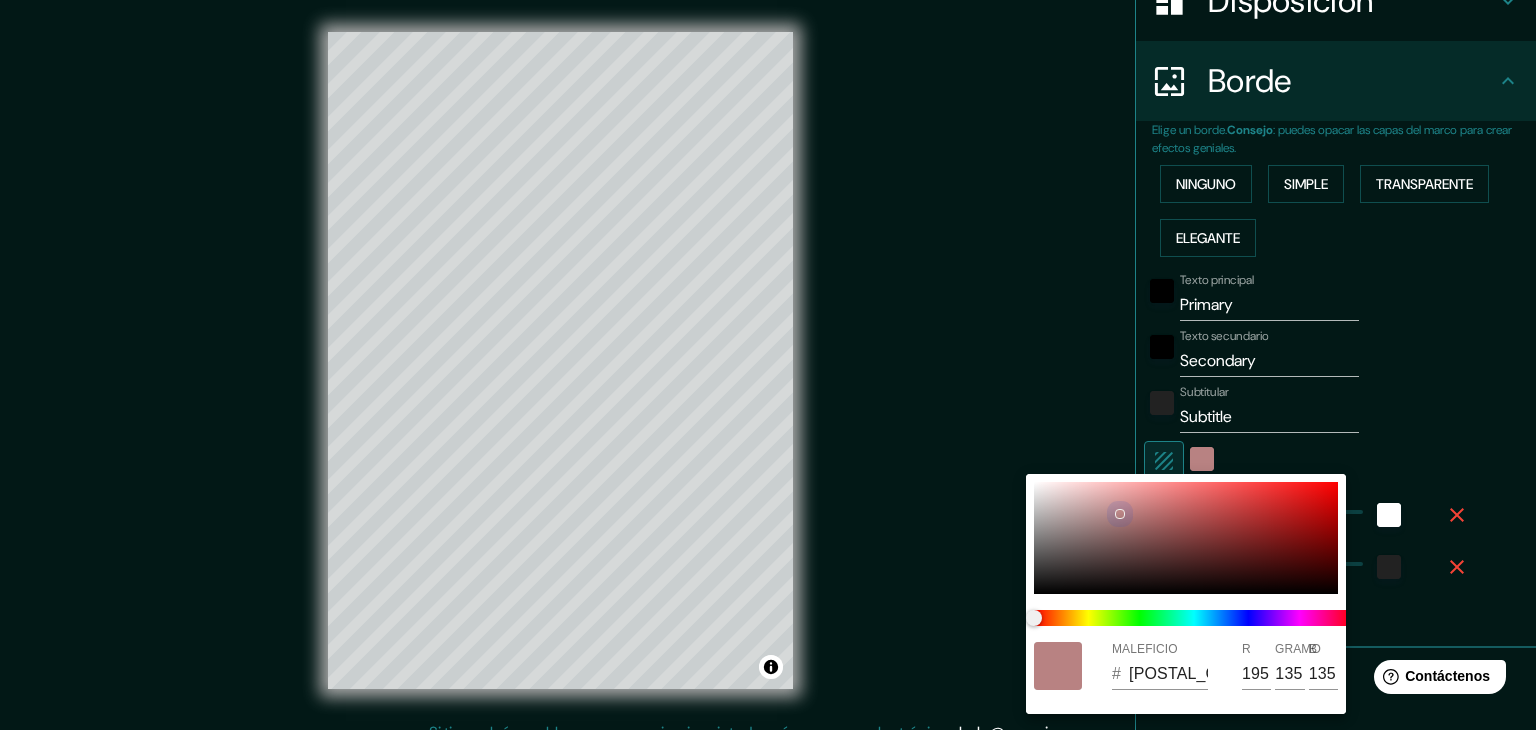 type on "37" 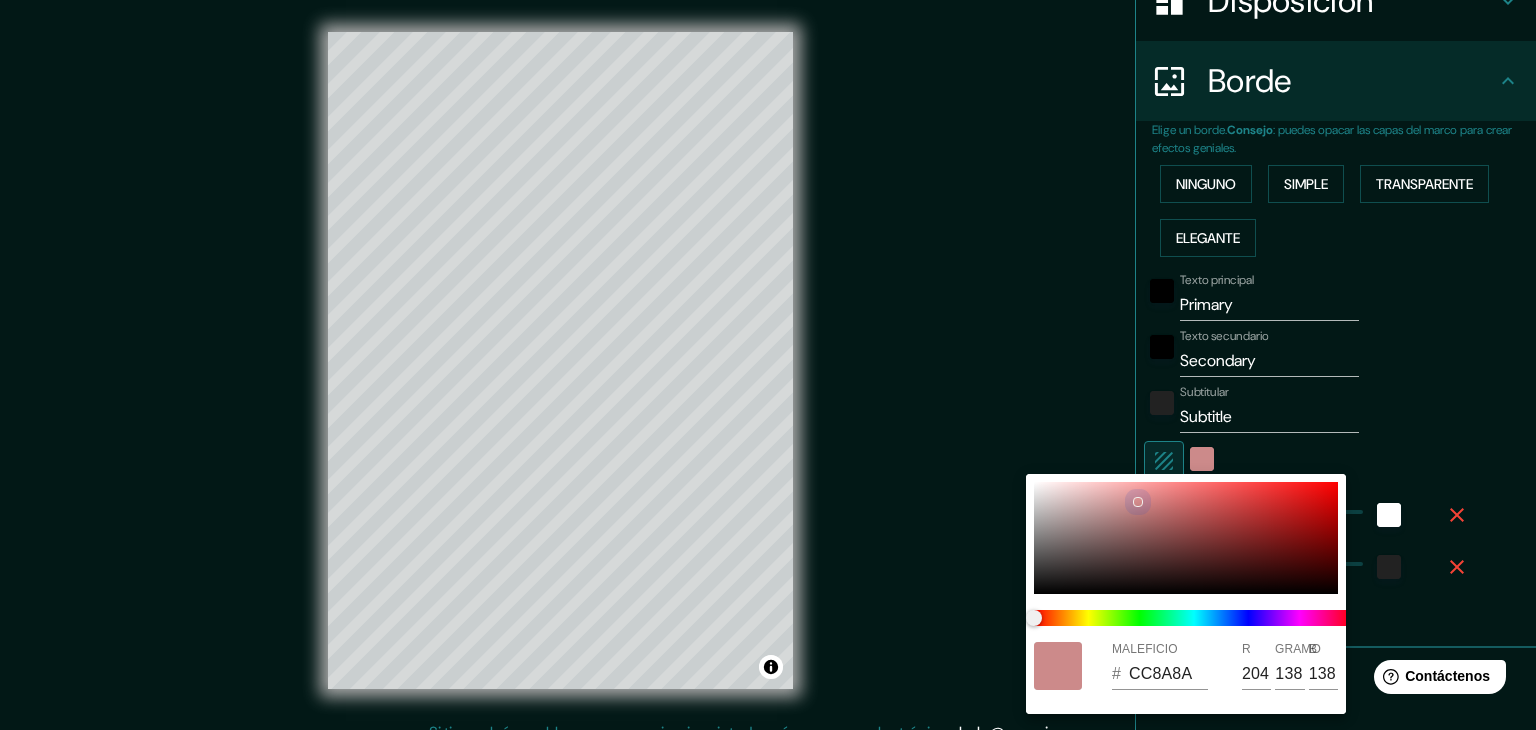 type on "37" 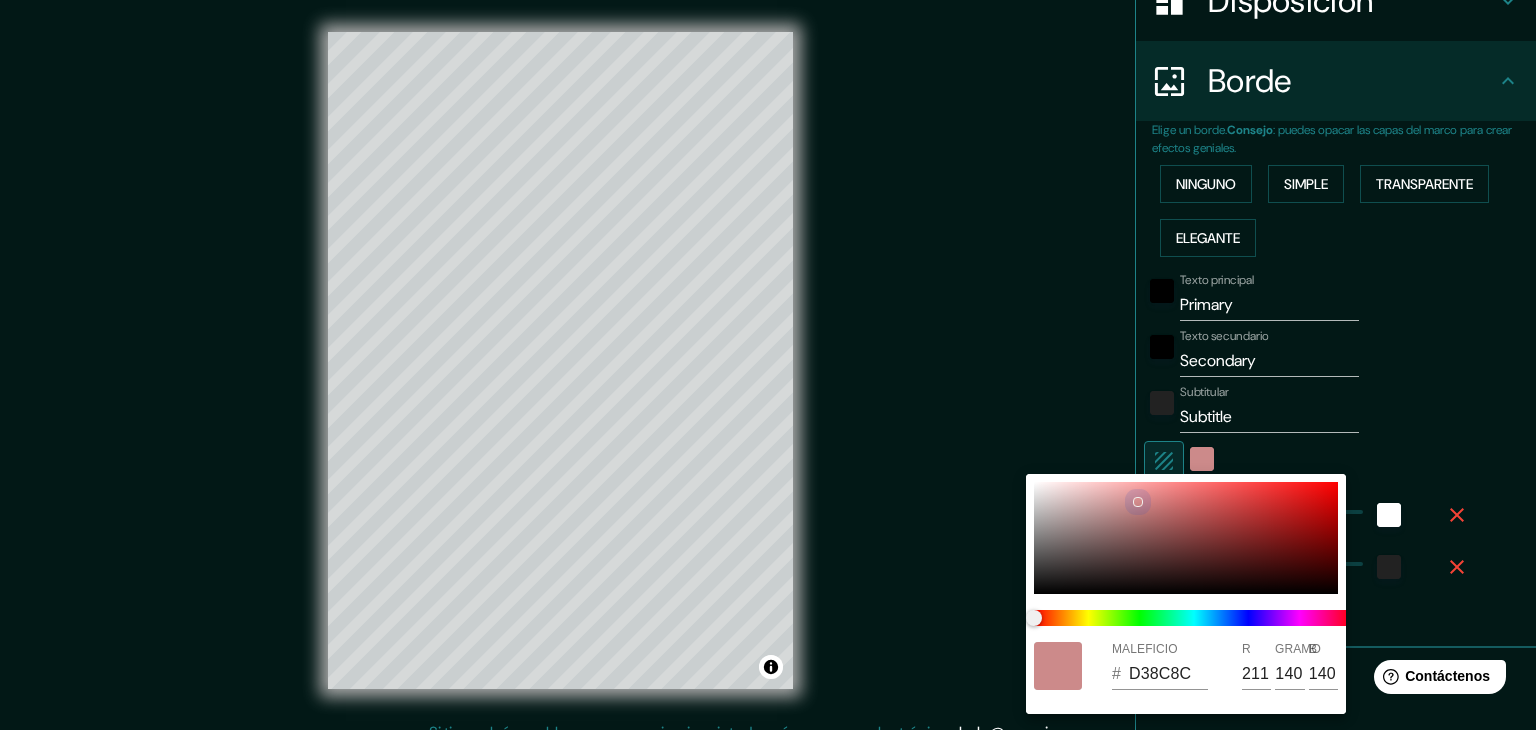 type on "37" 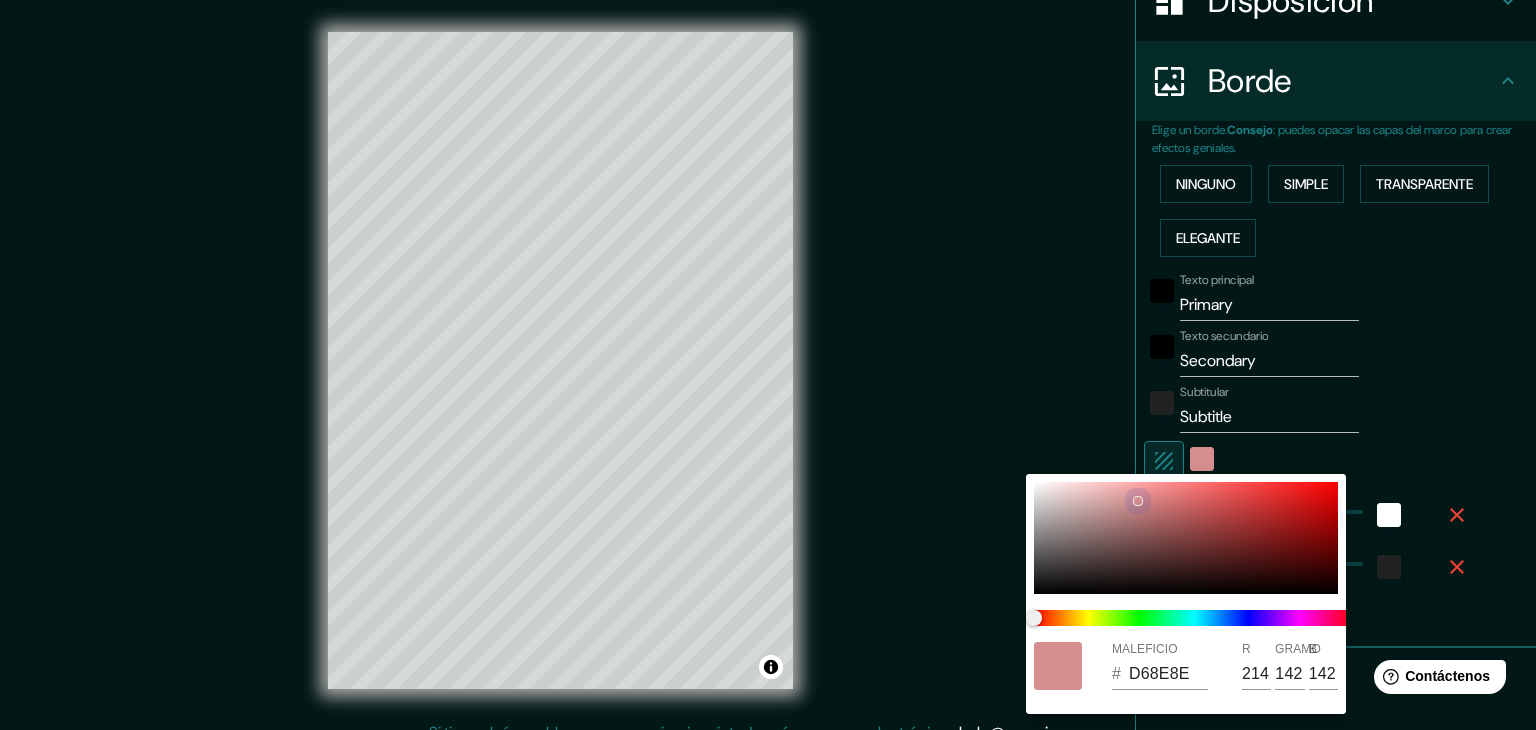 type on "37" 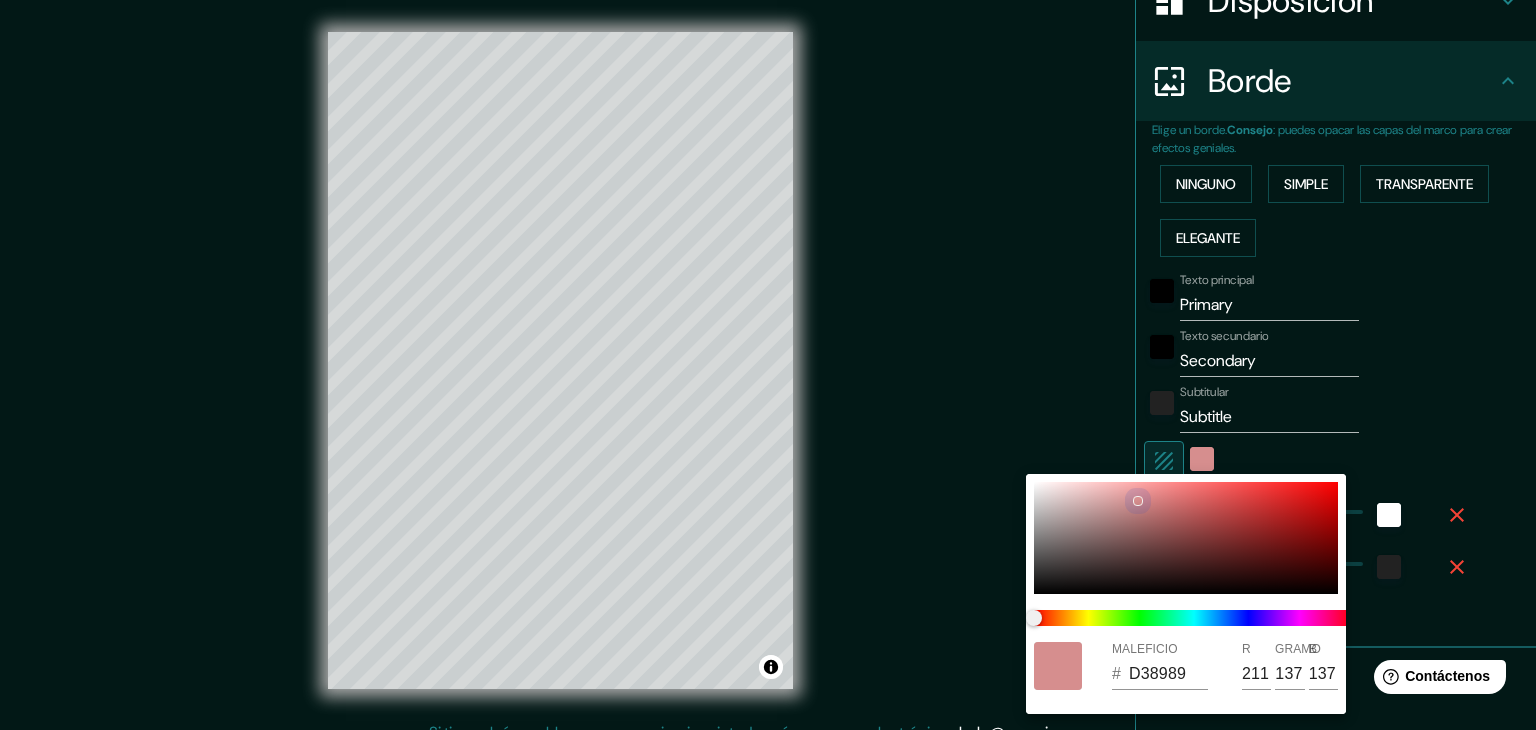 type on "37" 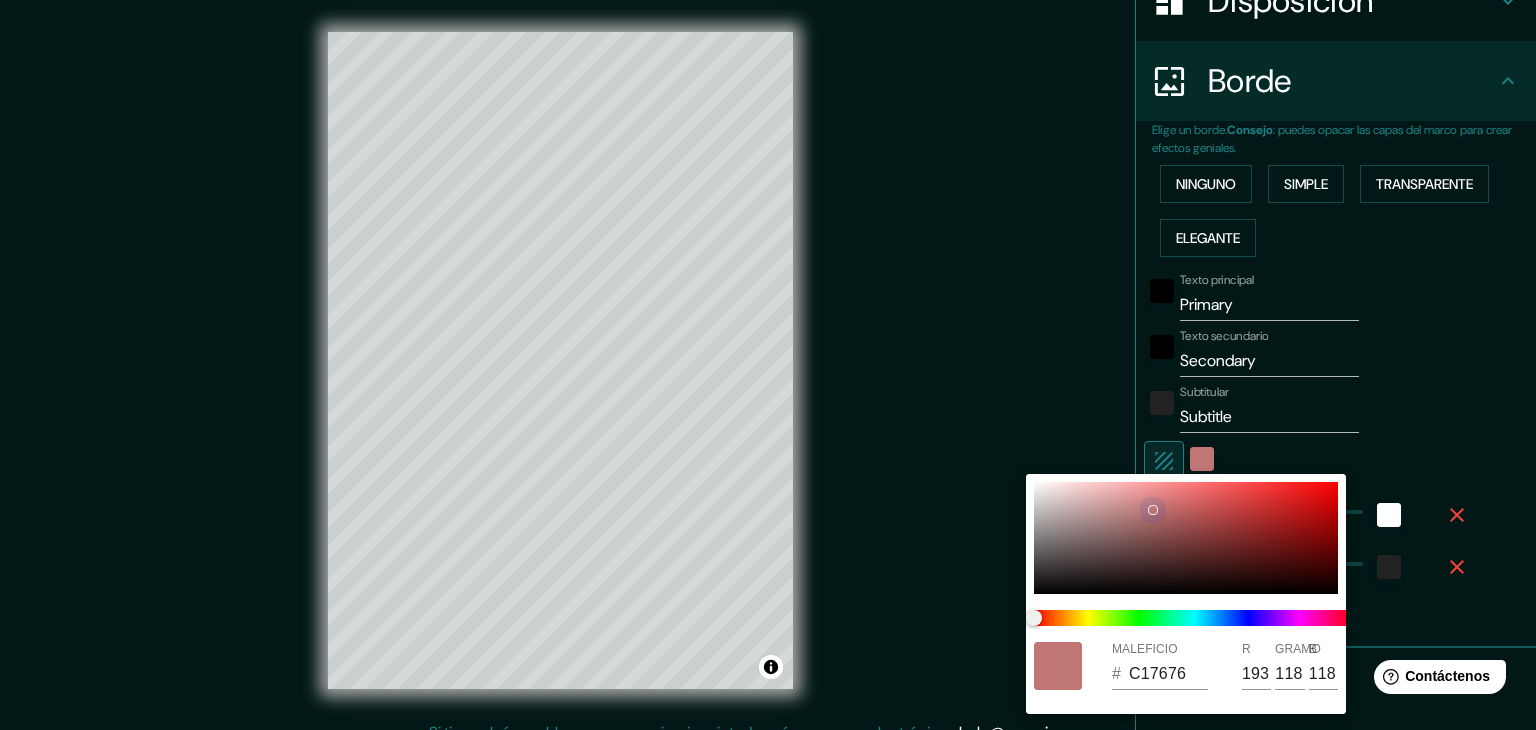 drag, startPoint x: 1048, startPoint y: 569, endPoint x: 1171, endPoint y: 511, distance: 135.98897 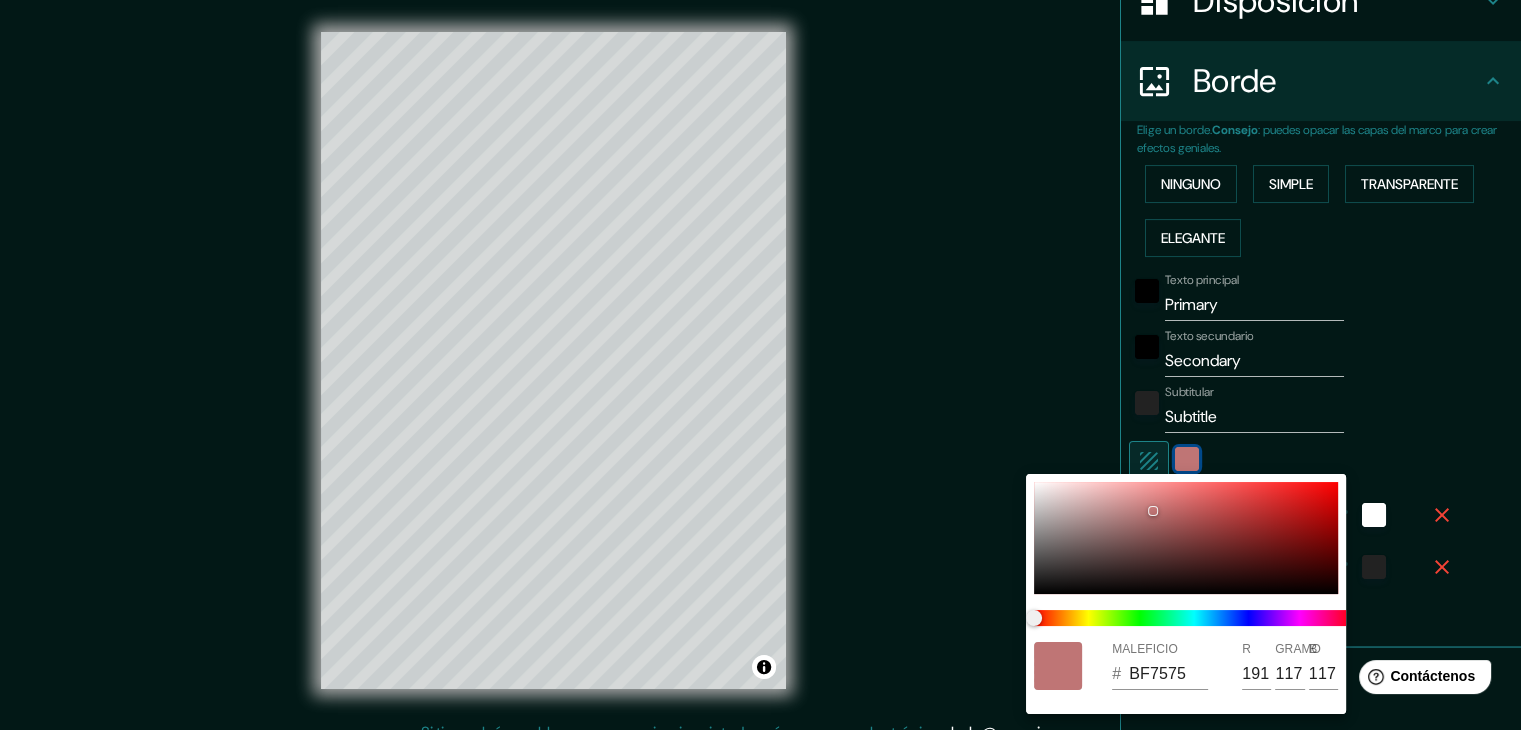 type 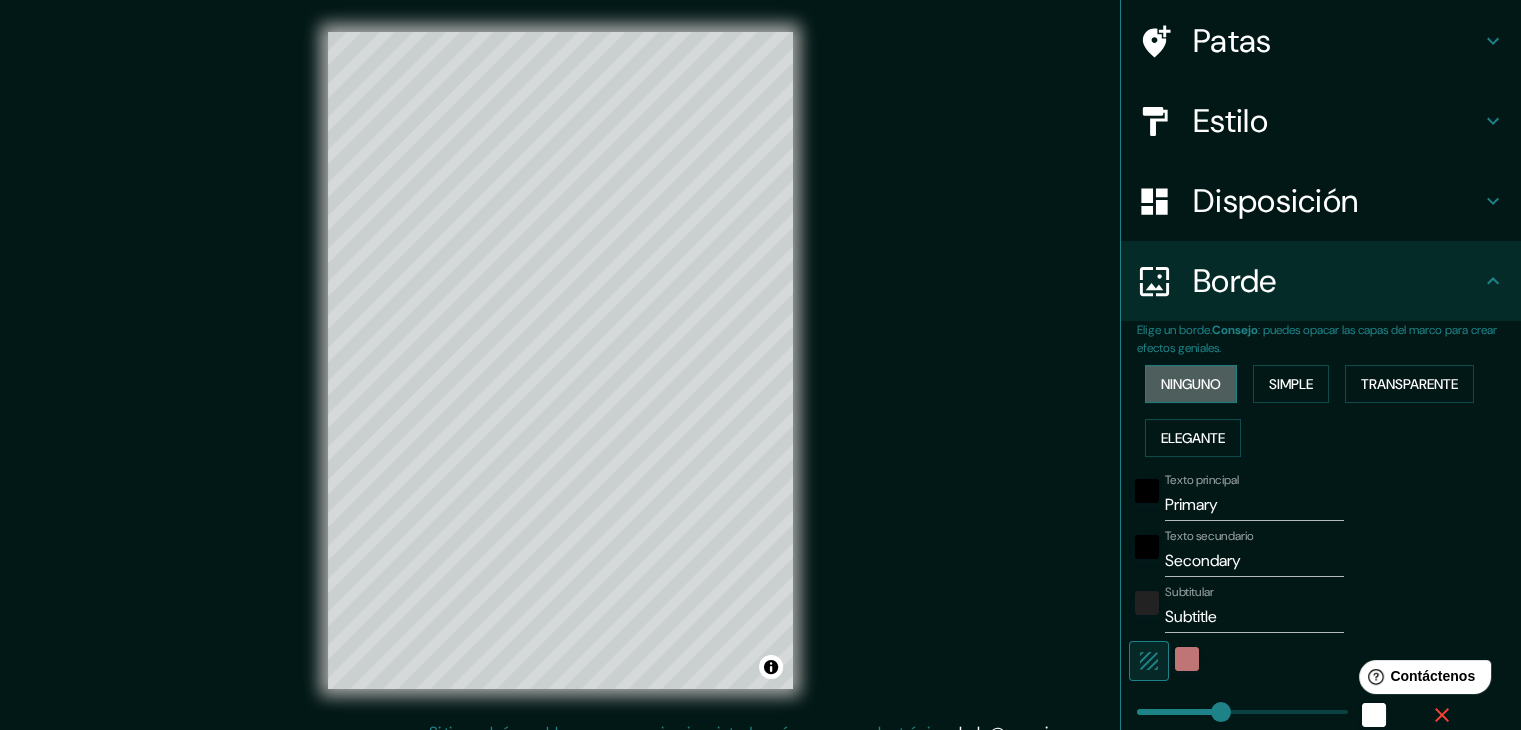 click on "Ninguno" at bounding box center [1191, 384] 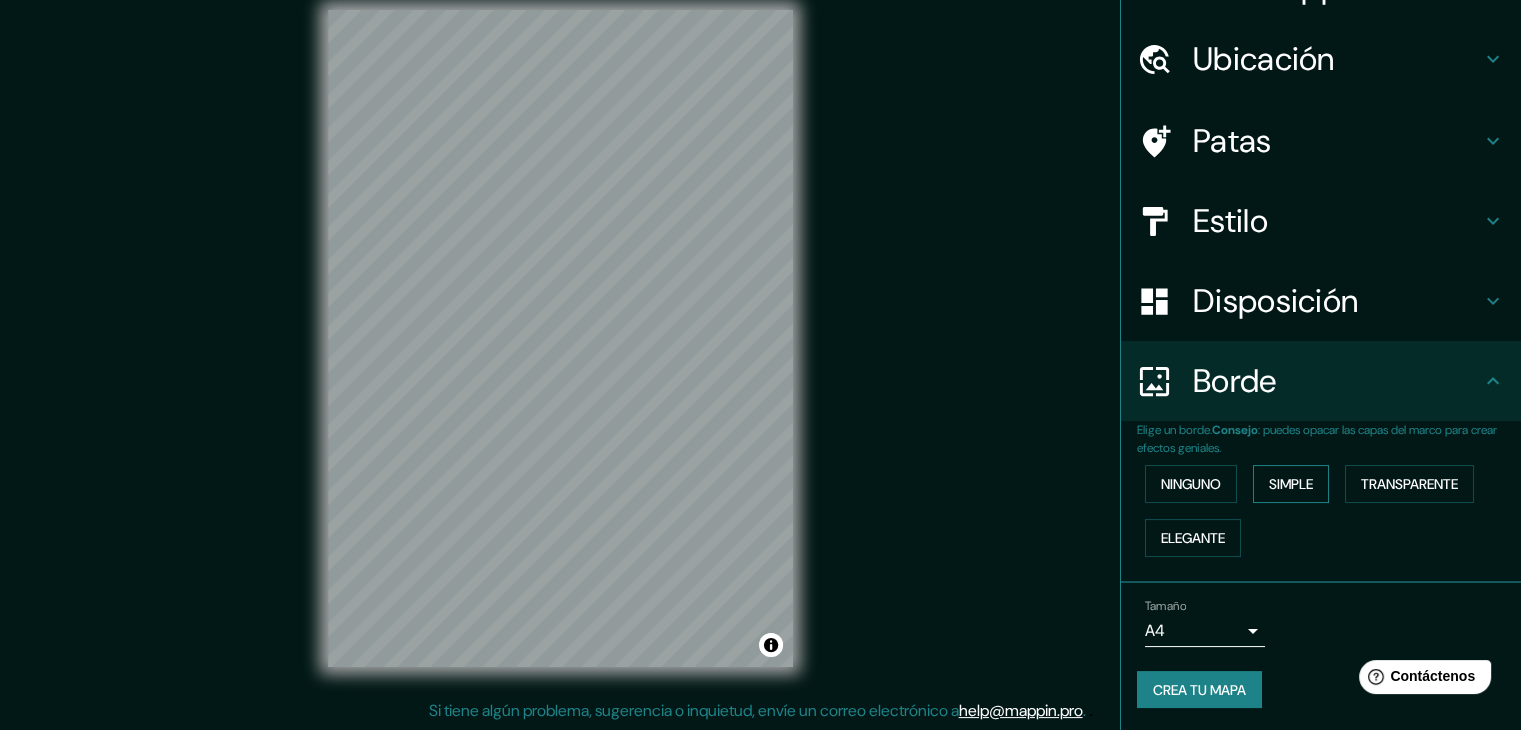 scroll, scrollTop: 23, scrollLeft: 0, axis: vertical 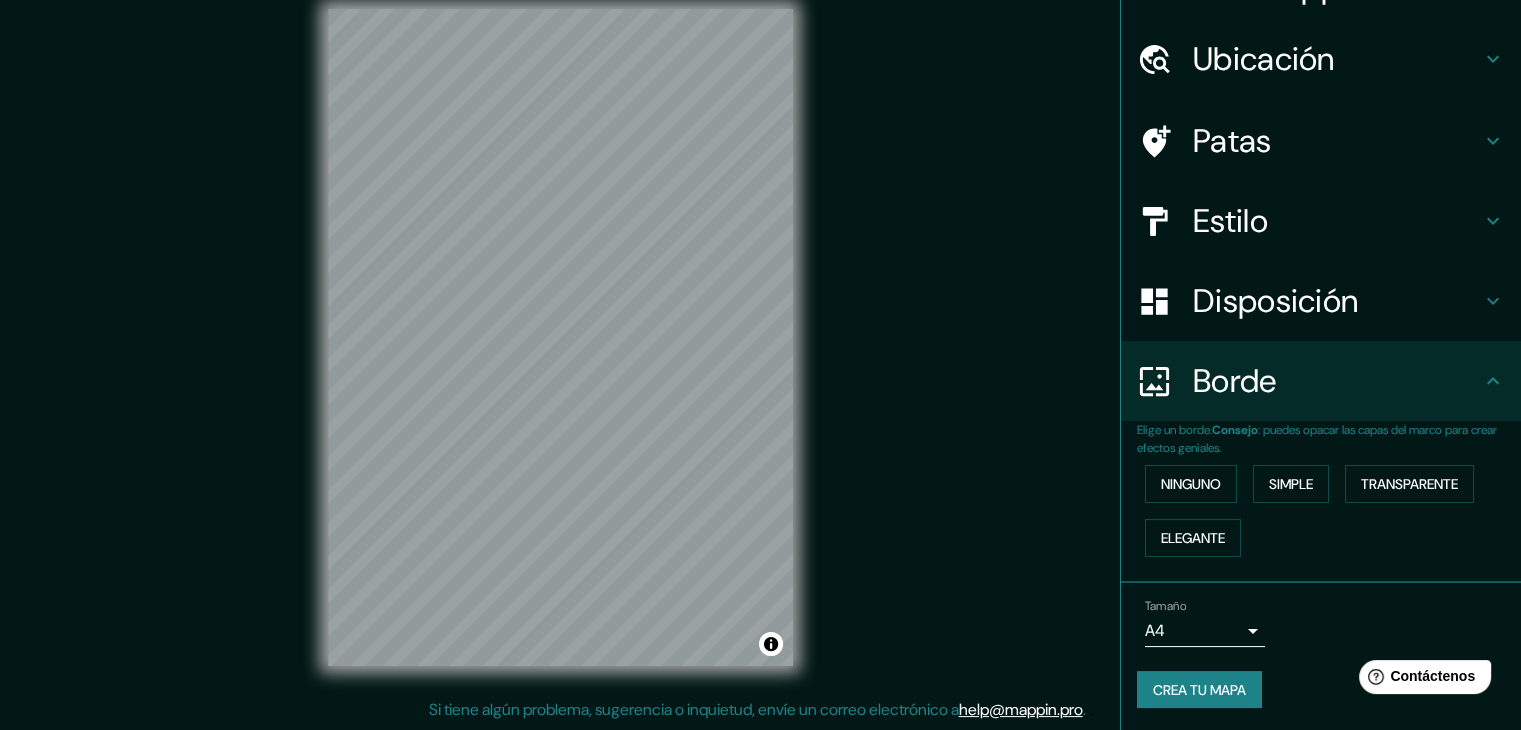 click on "Disposición" at bounding box center [1337, 301] 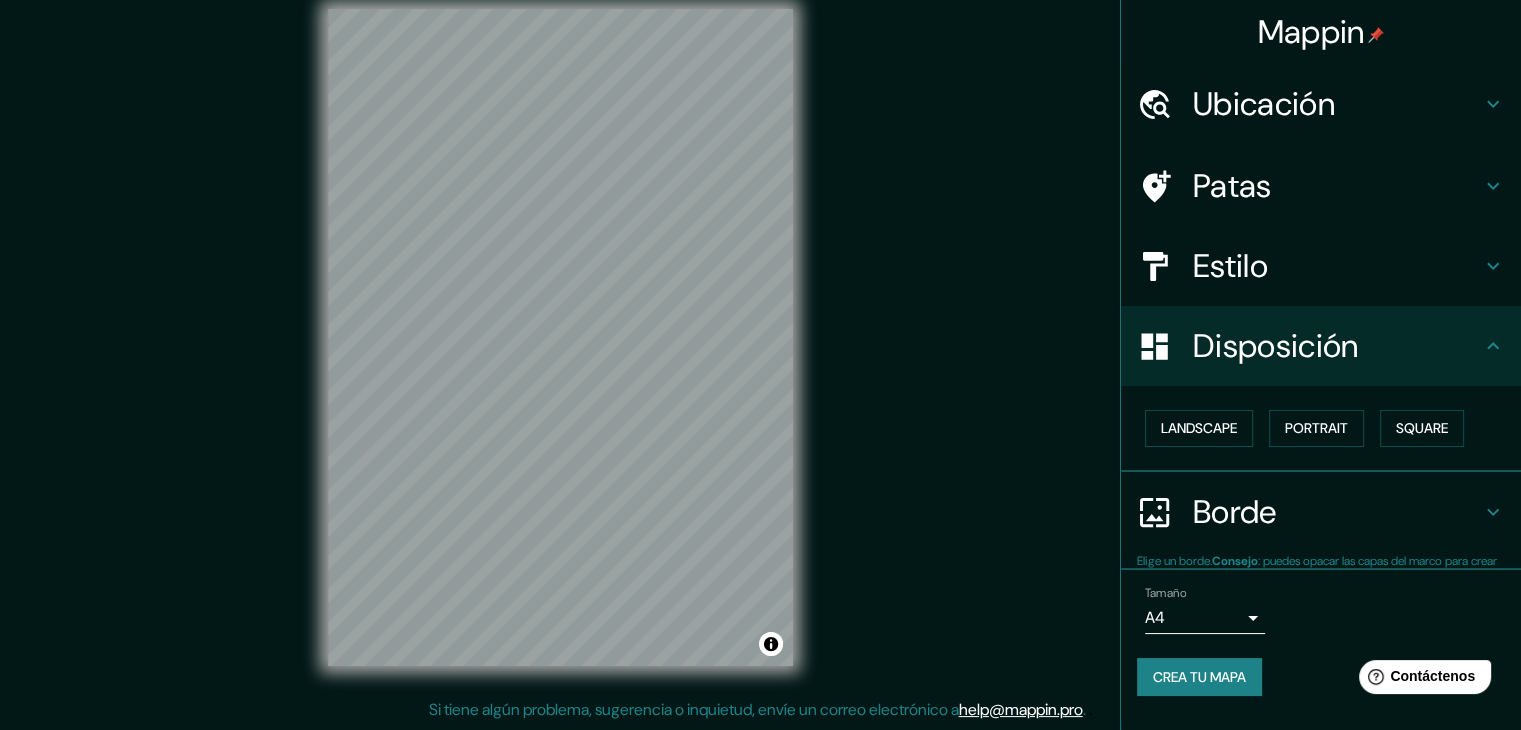 scroll, scrollTop: 0, scrollLeft: 0, axis: both 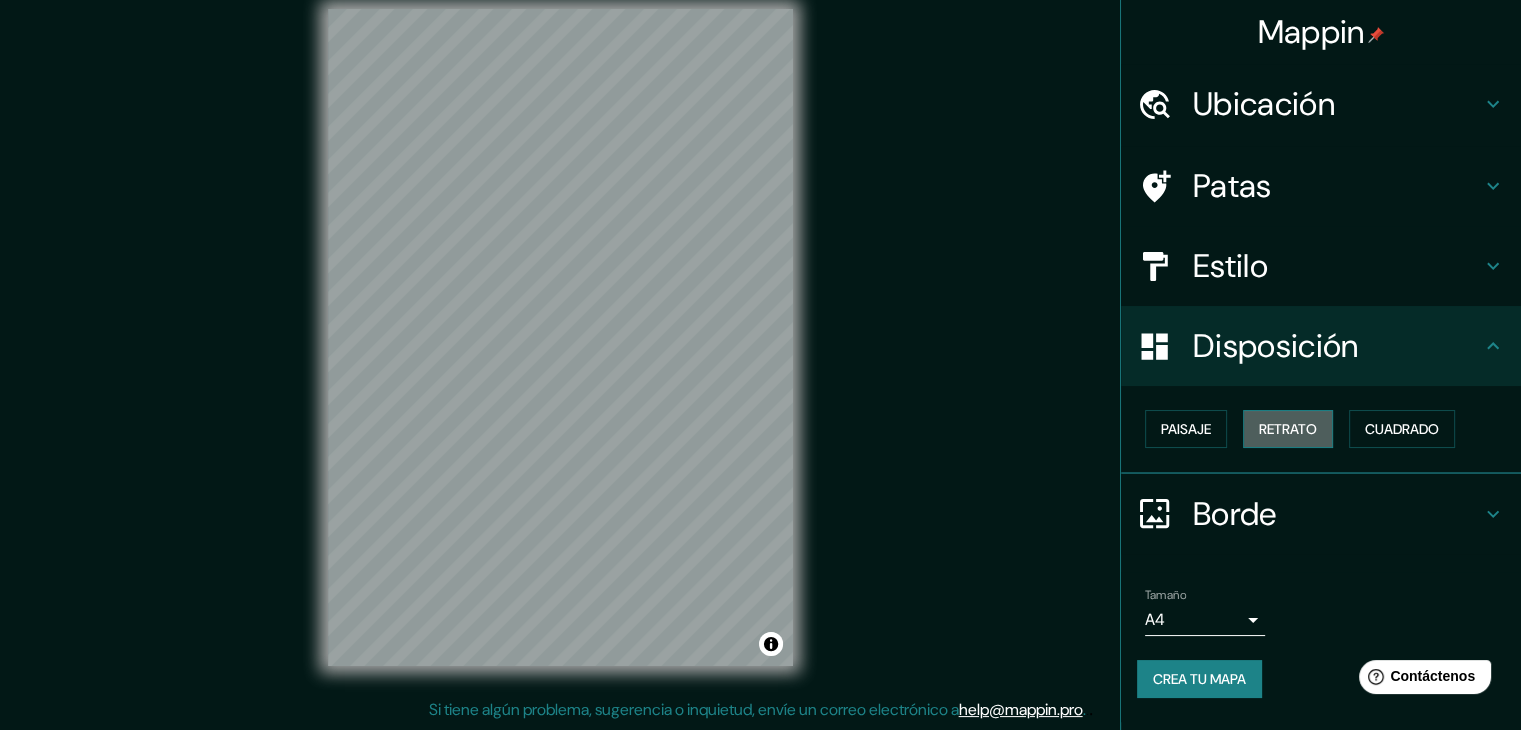 click on "Retrato" at bounding box center (1288, 429) 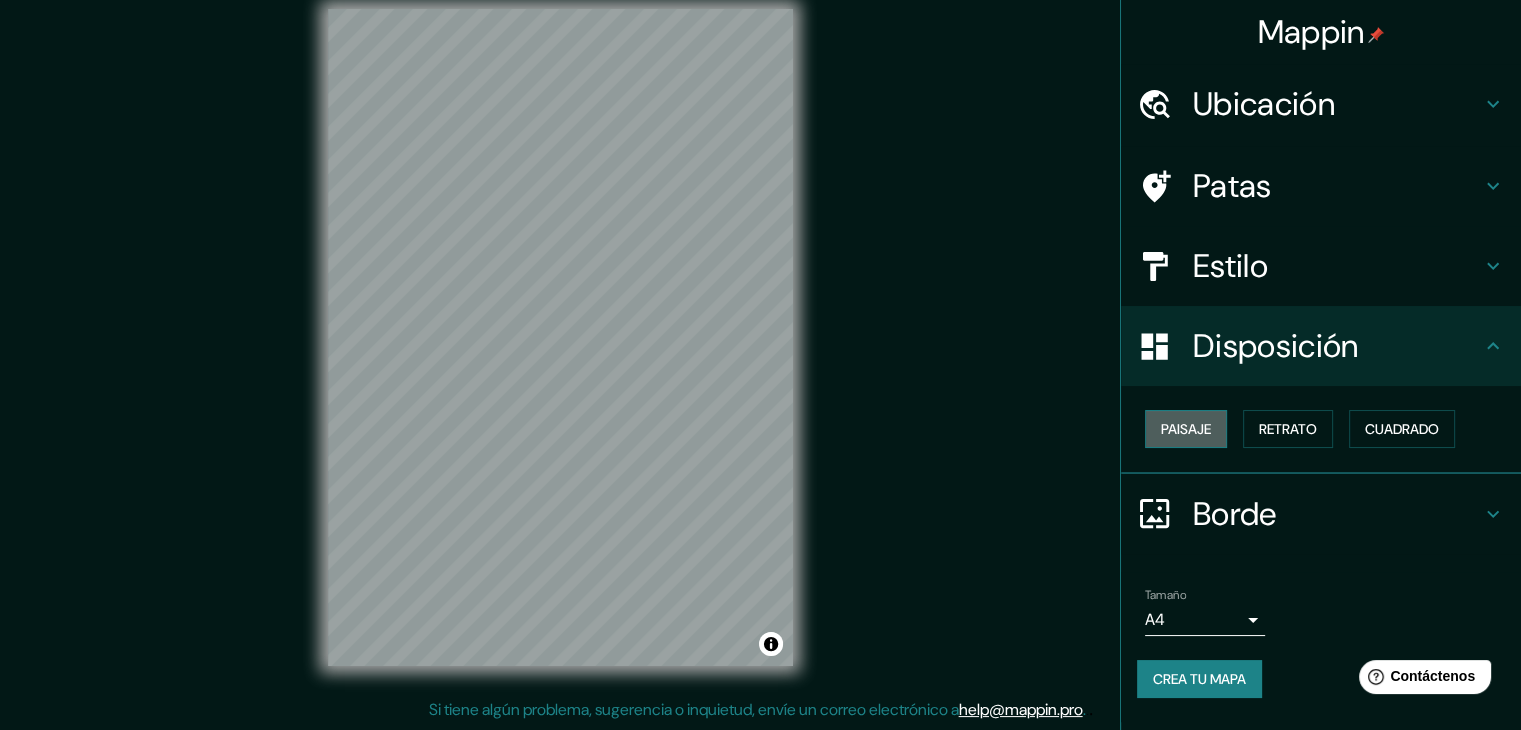 click on "Paisaje" at bounding box center [1186, 429] 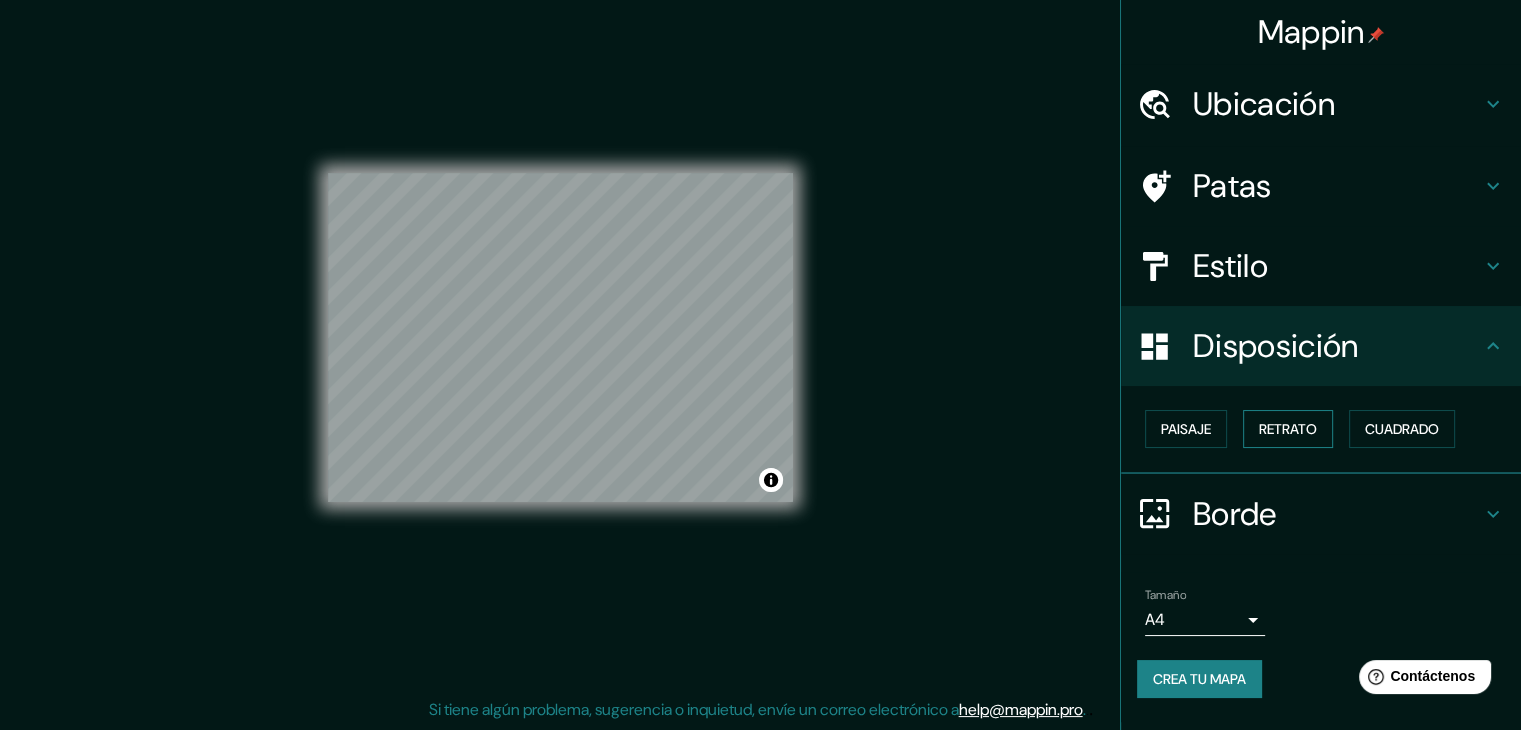 click on "Retrato" at bounding box center (1288, 429) 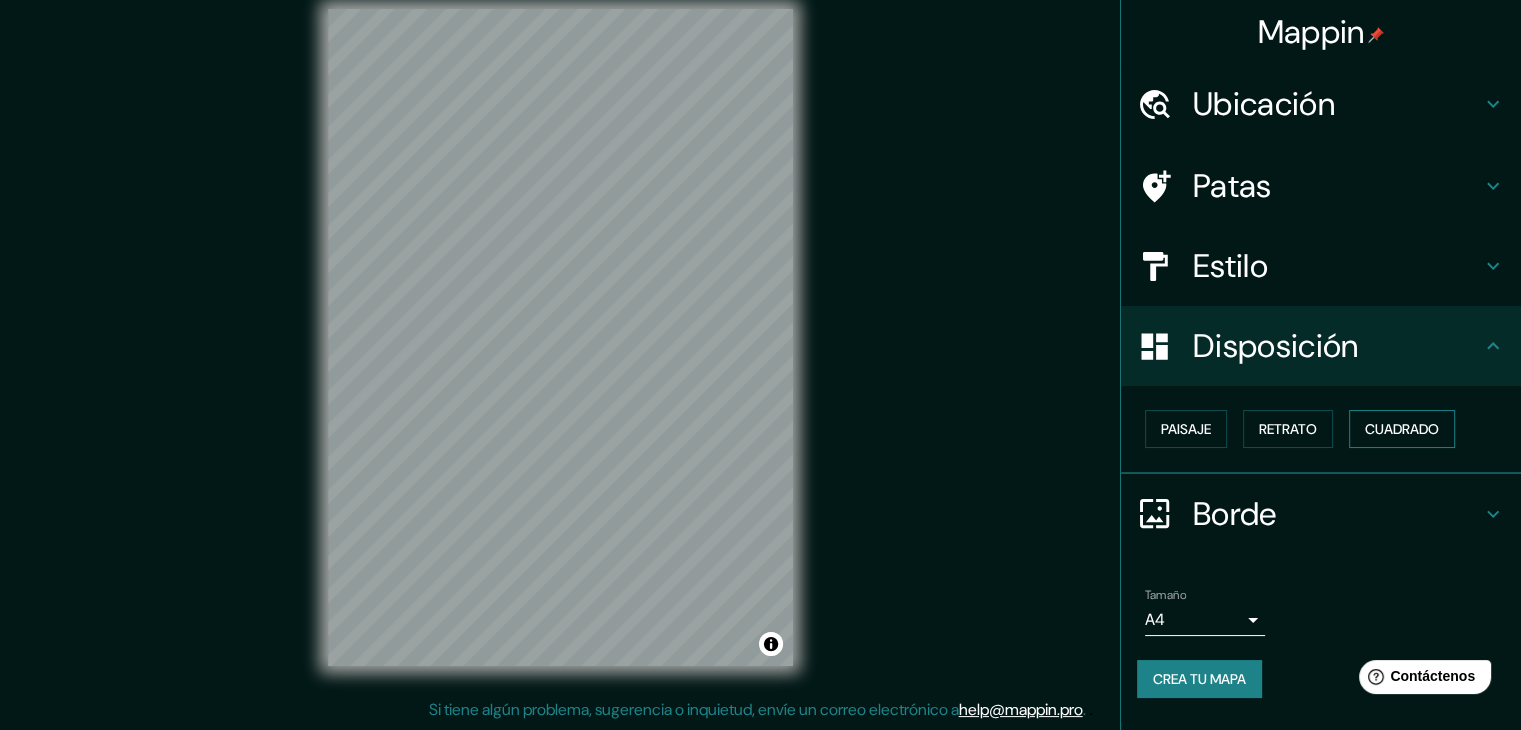 click on "Cuadrado" at bounding box center [1402, 429] 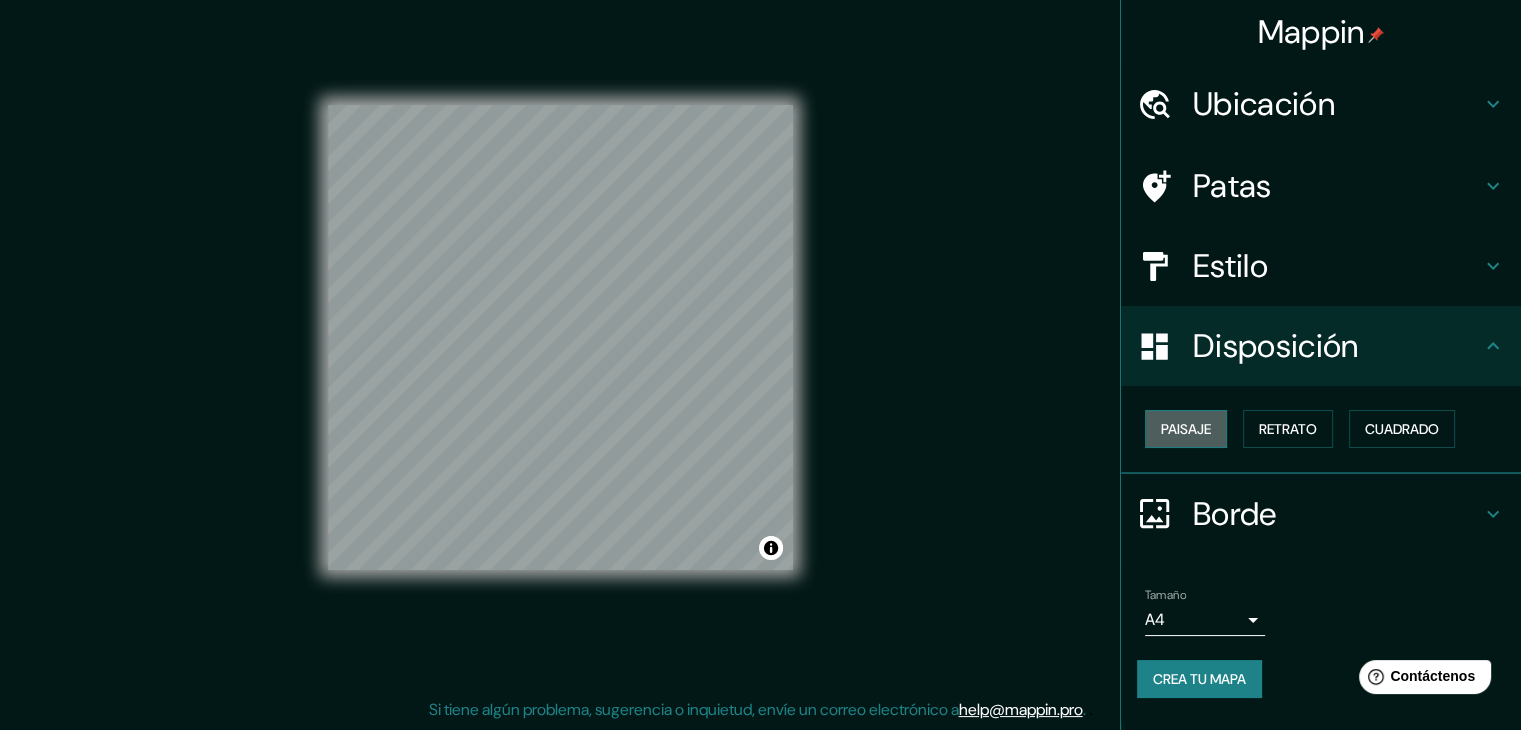 click on "Paisaje" at bounding box center [1186, 429] 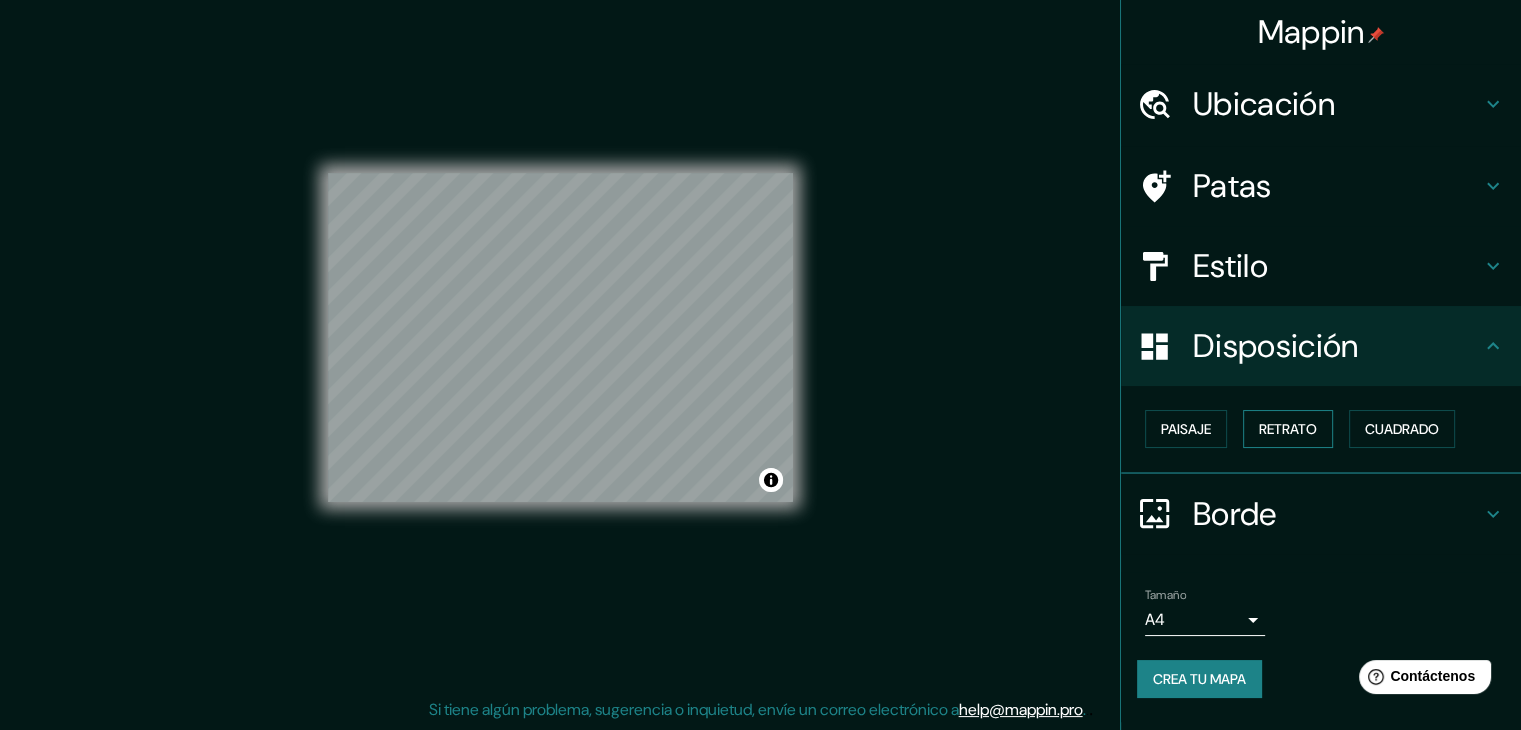 drag, startPoint x: 1336, startPoint y: 429, endPoint x: 1301, endPoint y: 425, distance: 35.22783 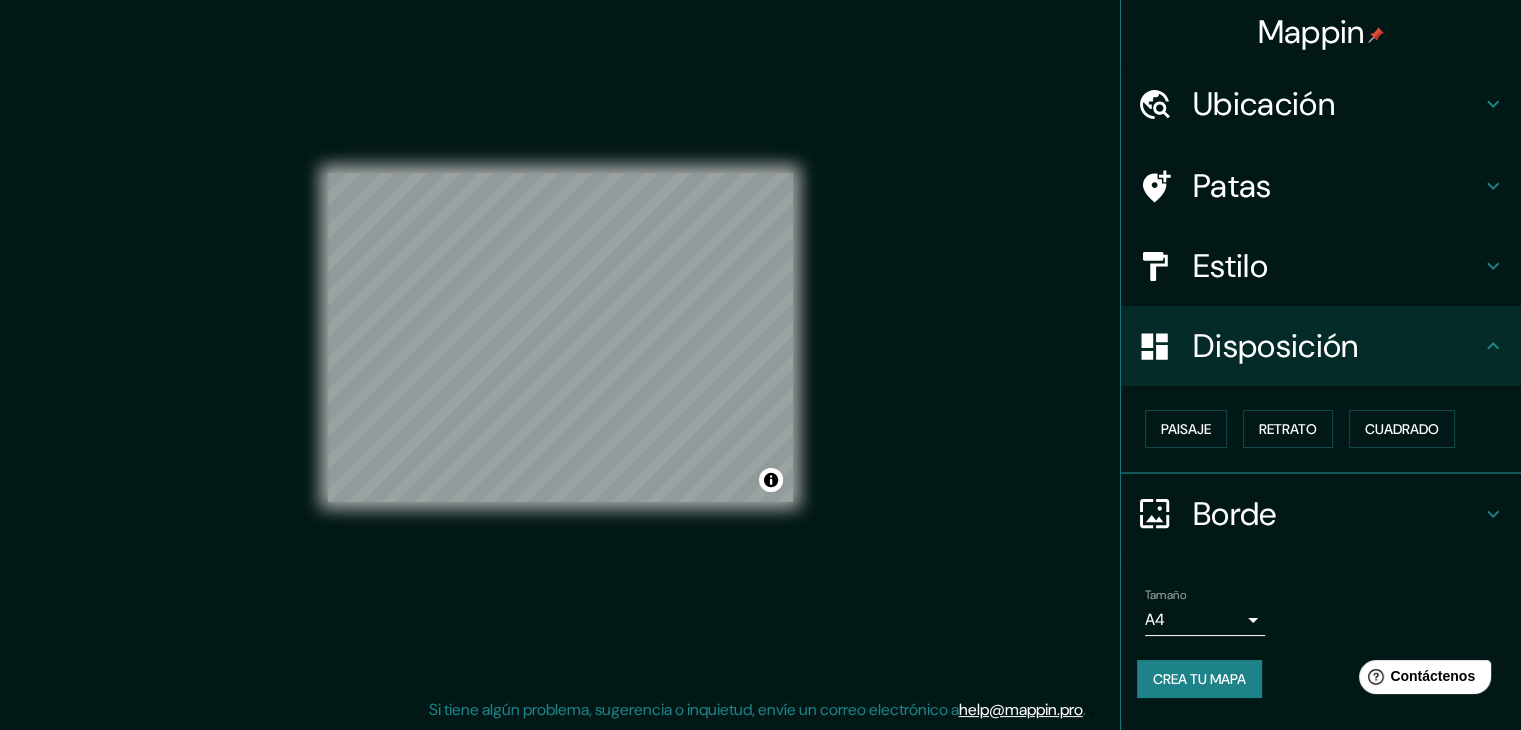 drag, startPoint x: 1270, startPoint y: 418, endPoint x: 1275, endPoint y: 336, distance: 82.1523 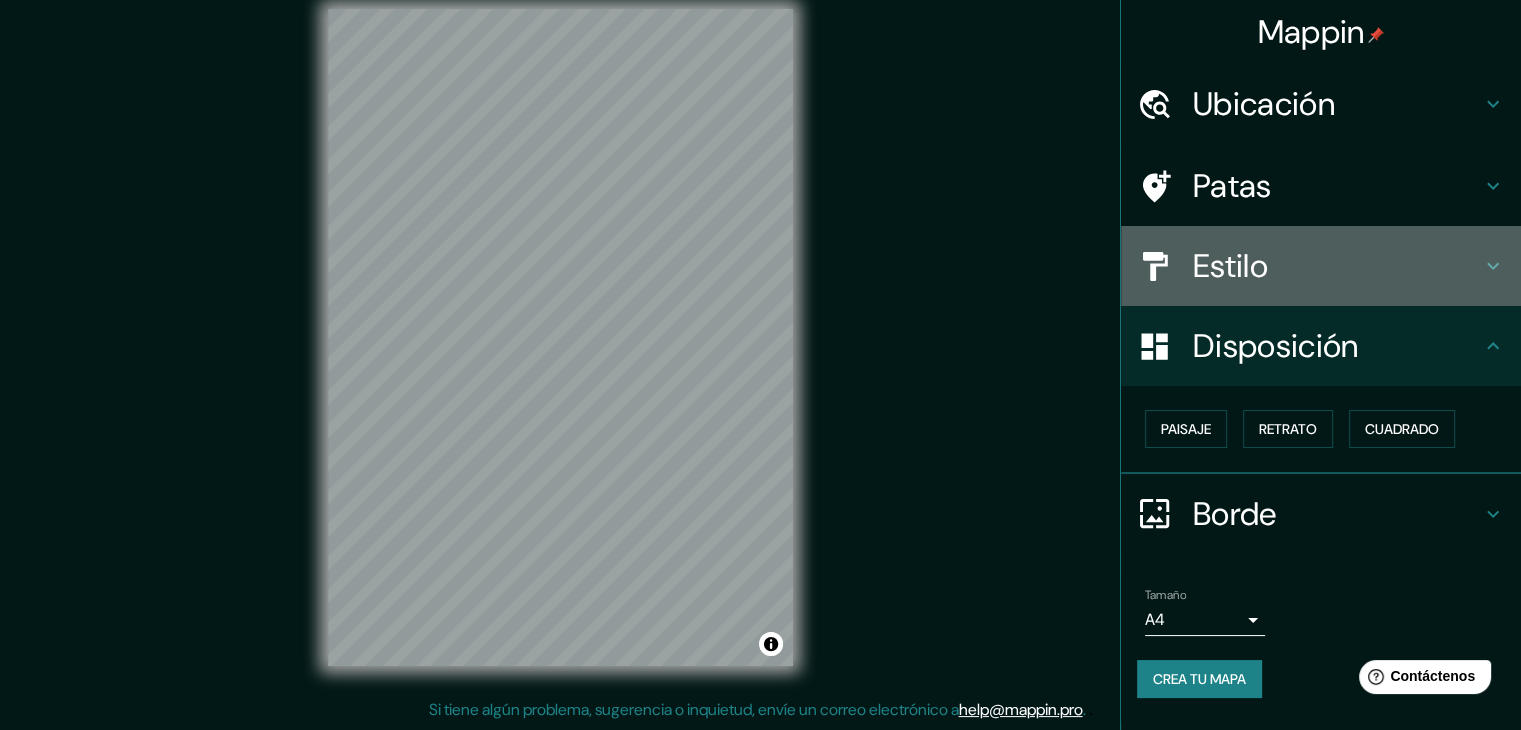 click on "Estilo" at bounding box center (1230, 266) 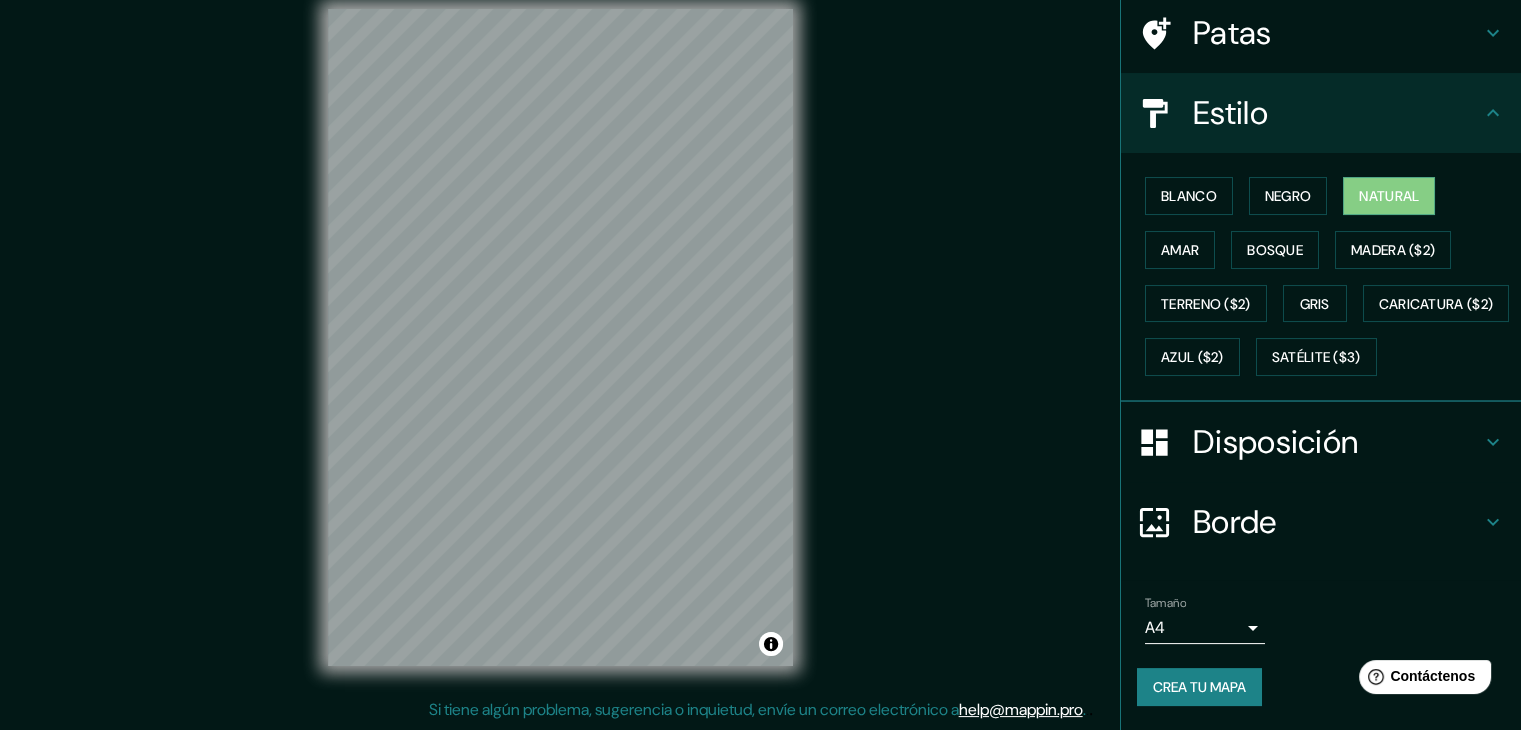 scroll, scrollTop: 202, scrollLeft: 0, axis: vertical 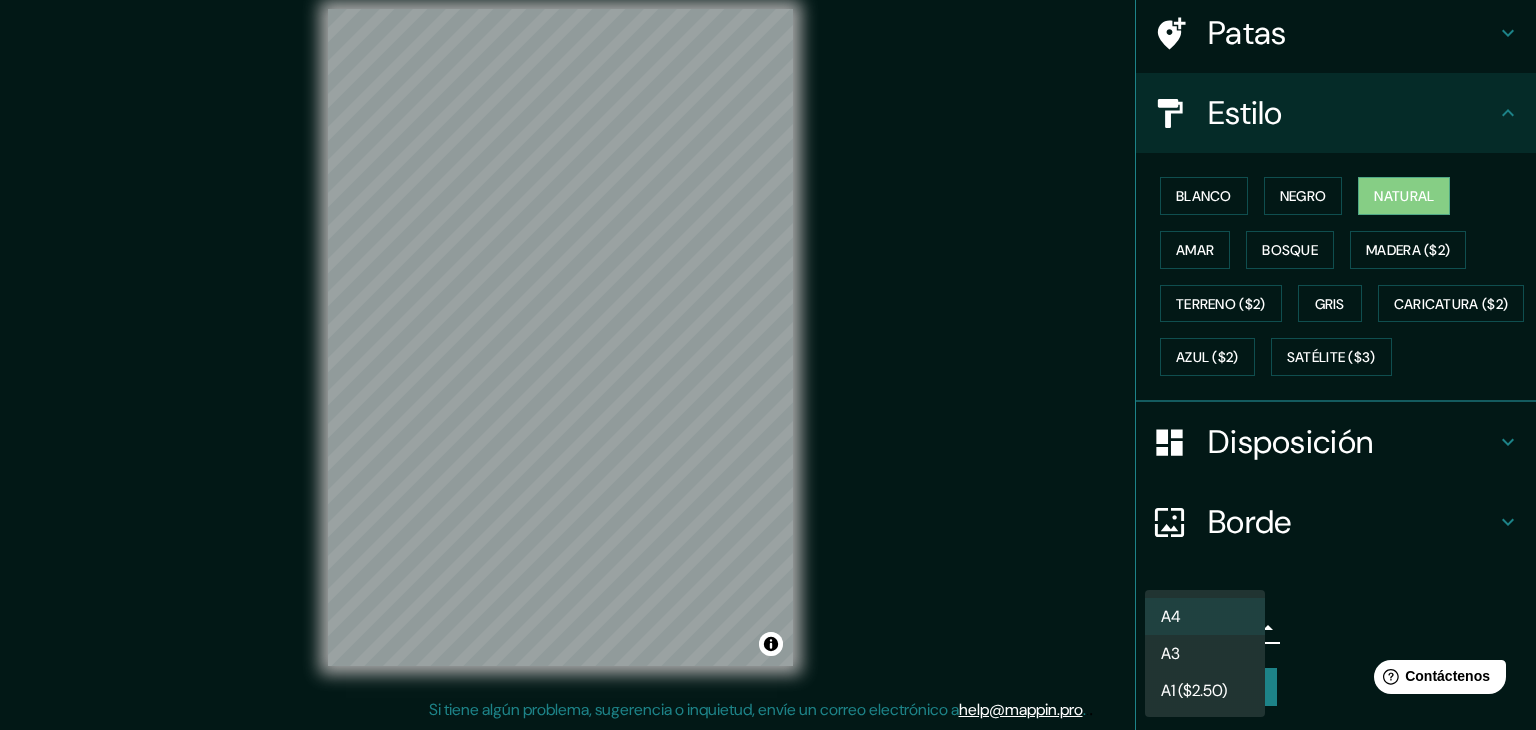 click on "A3" at bounding box center (1205, 653) 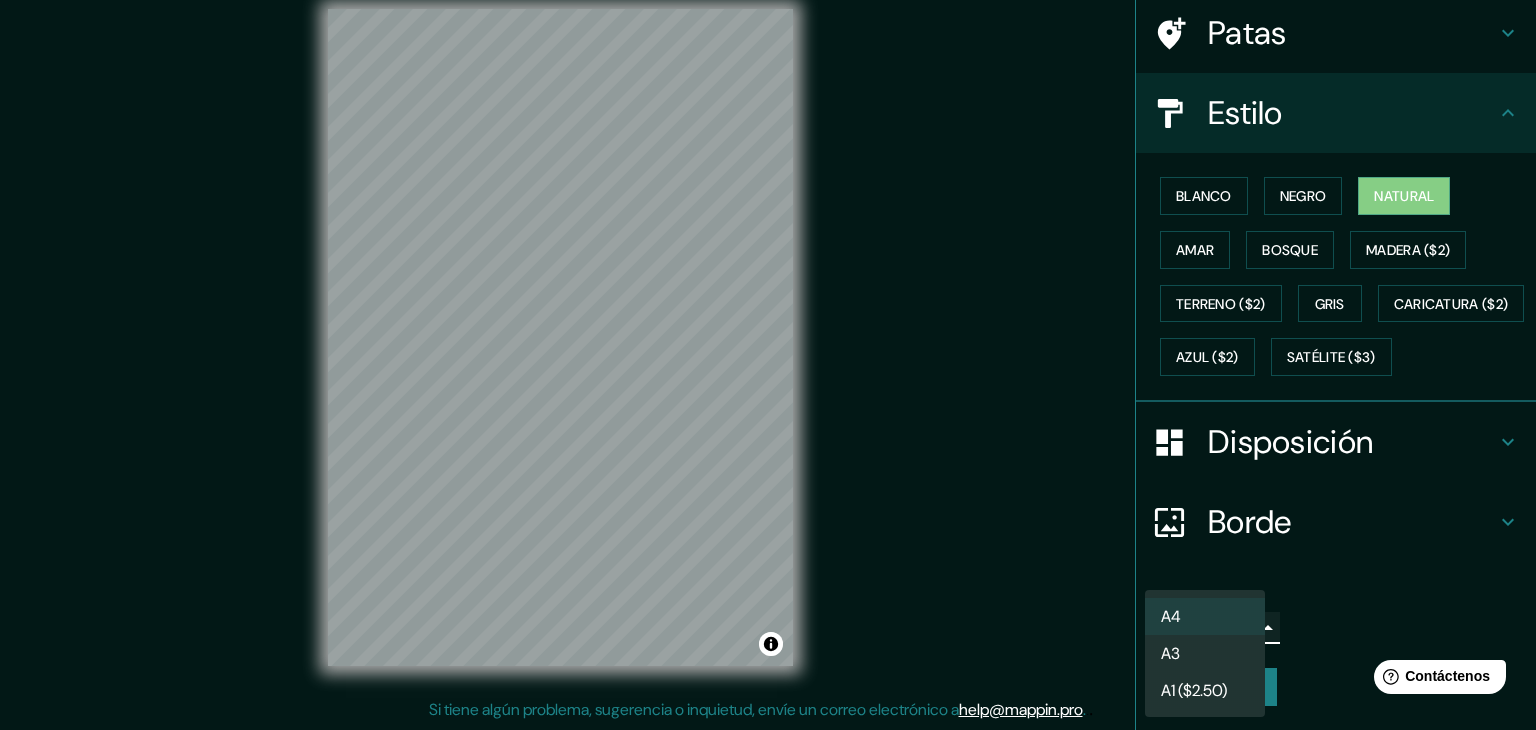 type on "a4" 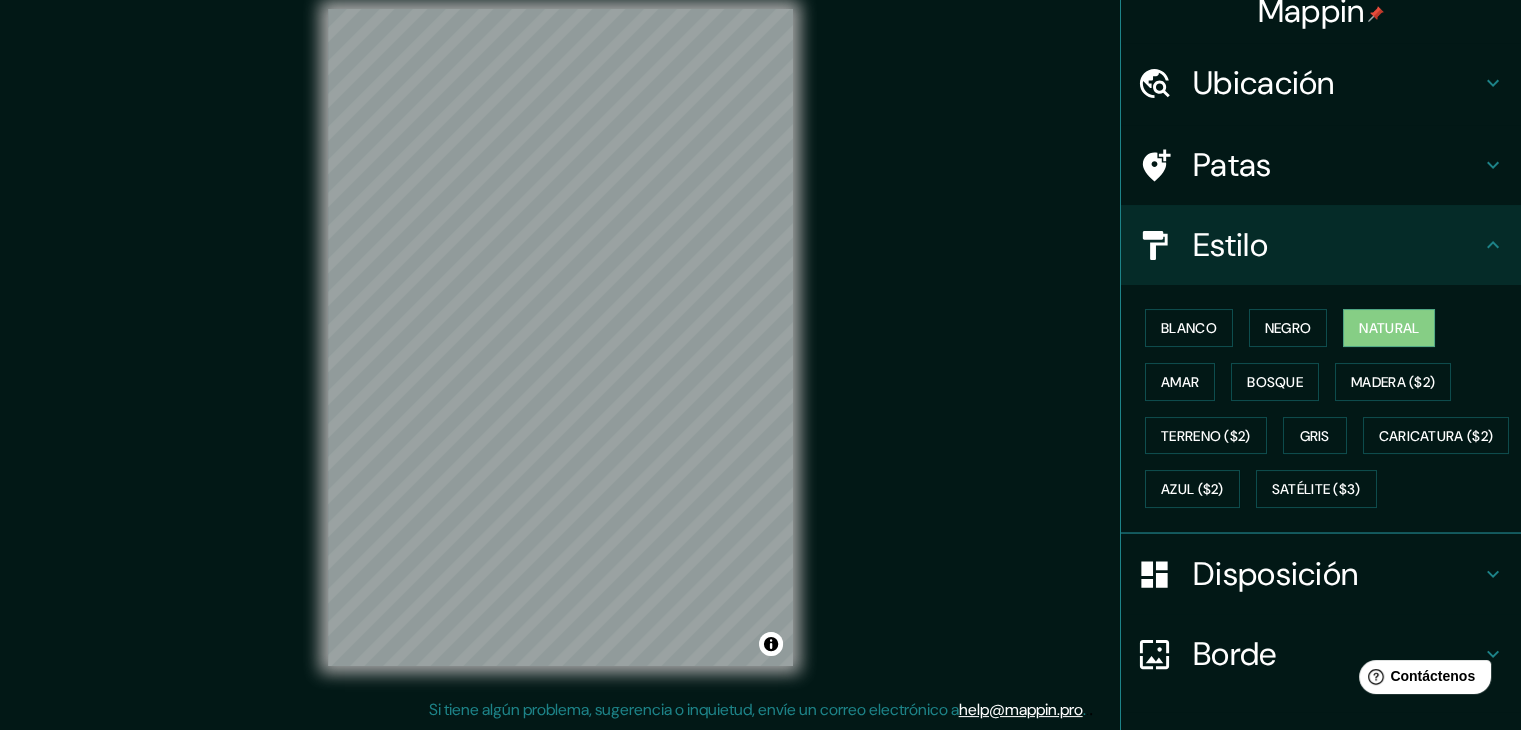scroll, scrollTop: 0, scrollLeft: 0, axis: both 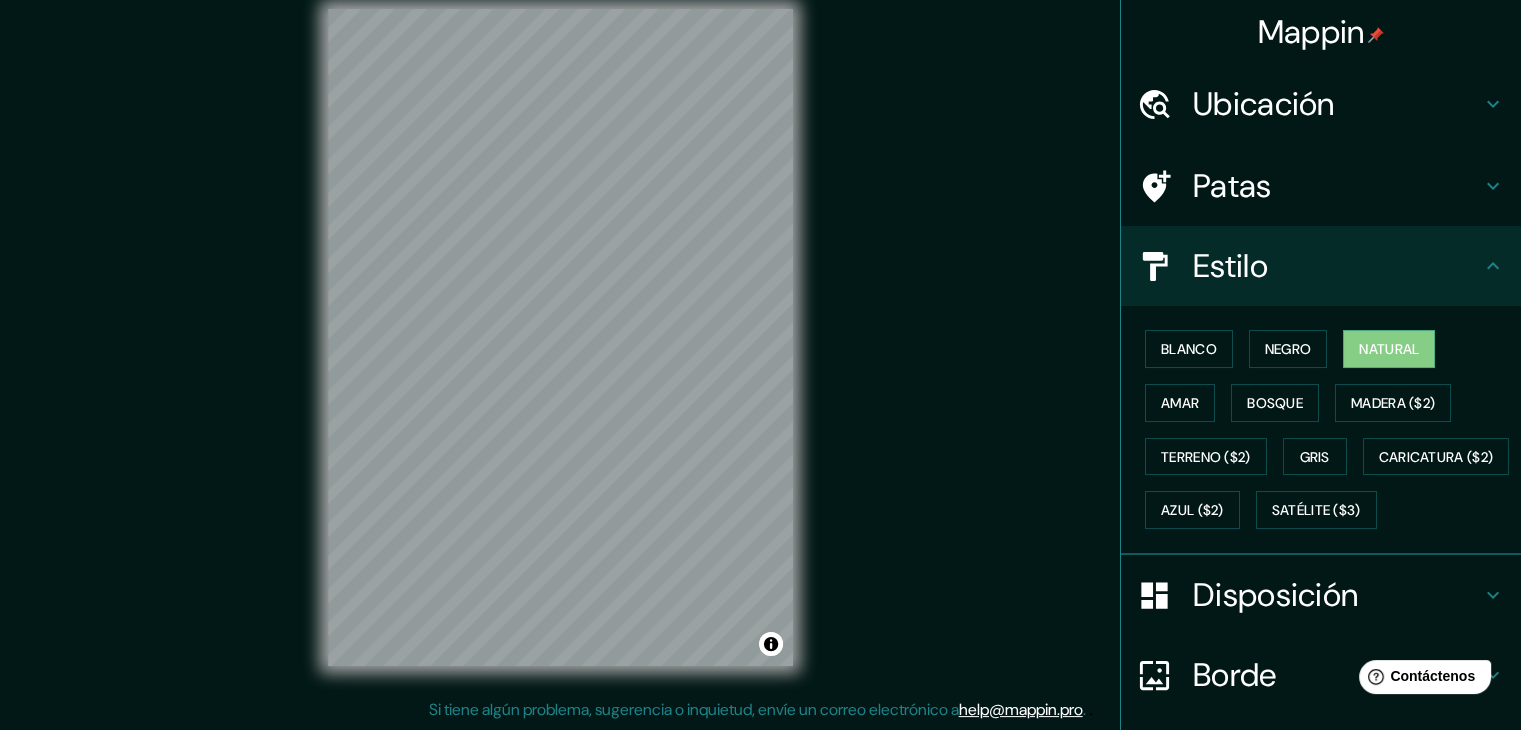 click on "Ubicación" at bounding box center (1264, 104) 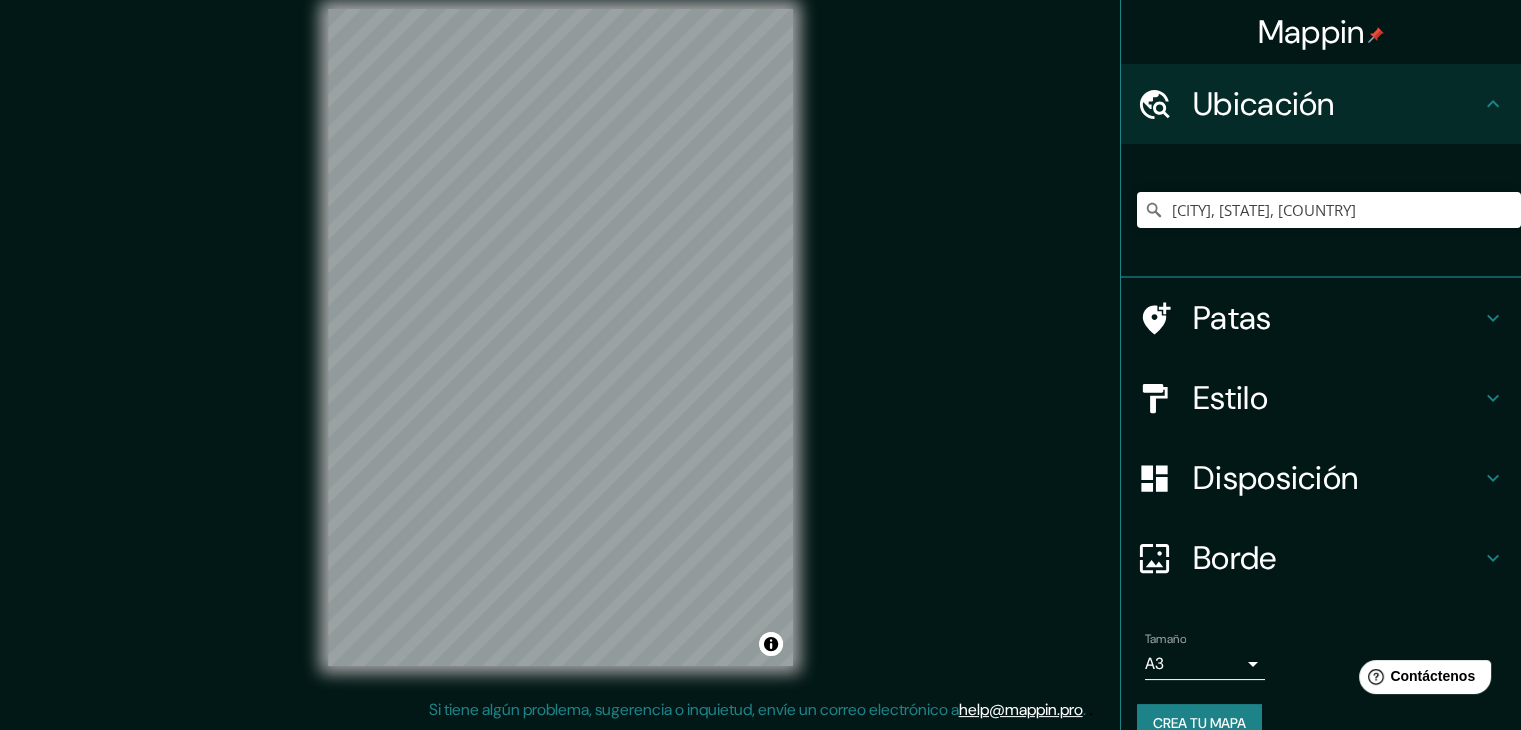 click on "Patas" at bounding box center [1337, 318] 